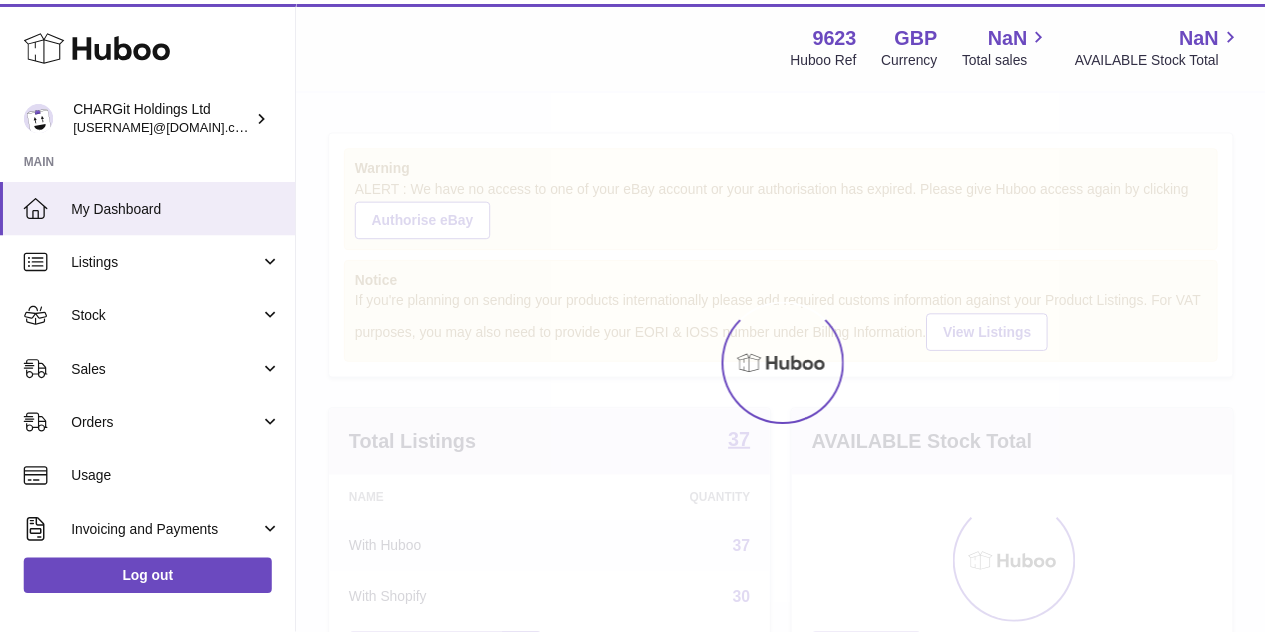 scroll, scrollTop: 0, scrollLeft: 0, axis: both 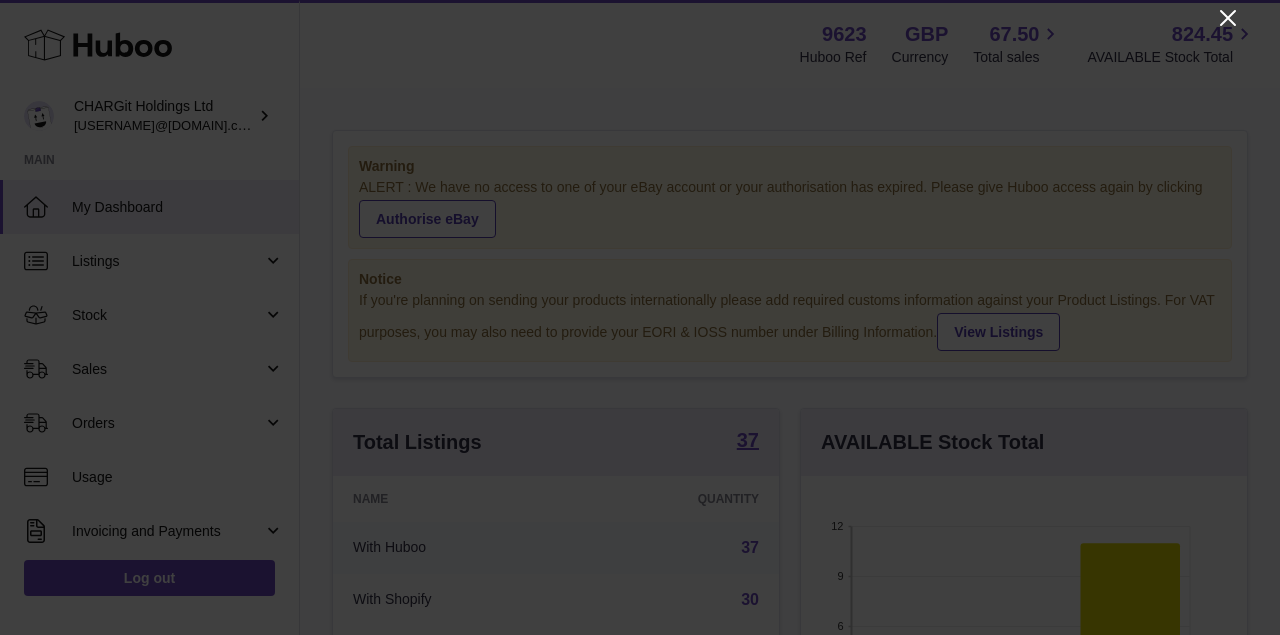 click 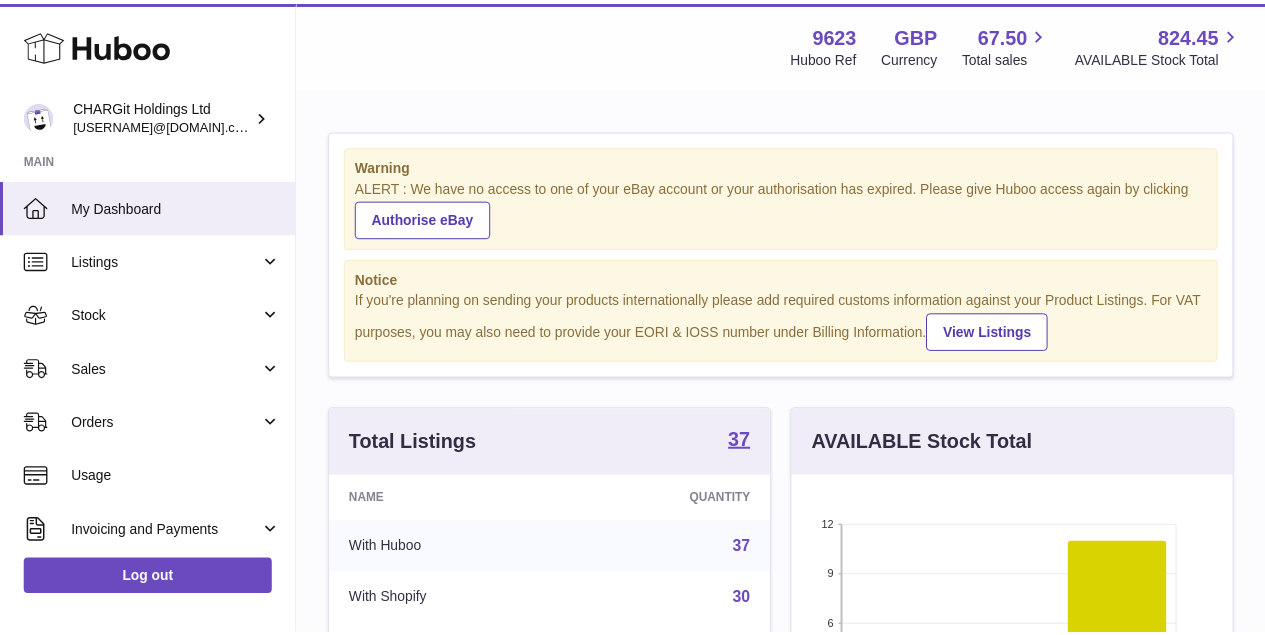 scroll, scrollTop: 312, scrollLeft: 438, axis: both 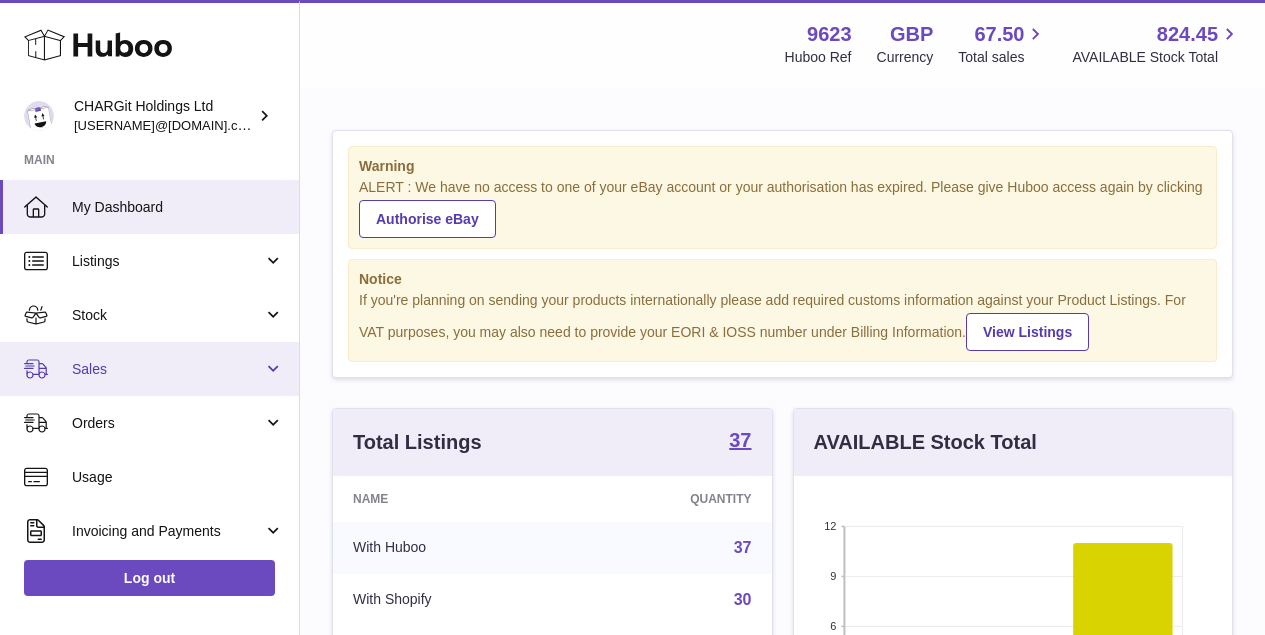 click on "Sales" at bounding box center [167, 369] 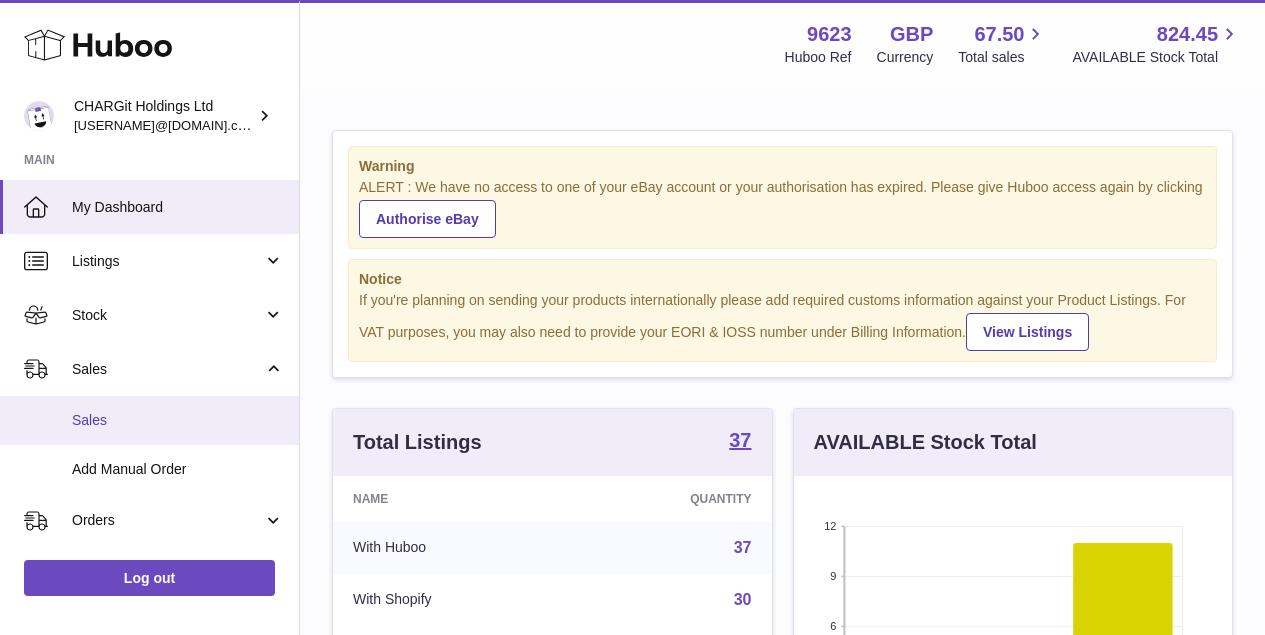 click on "Sales" at bounding box center [178, 420] 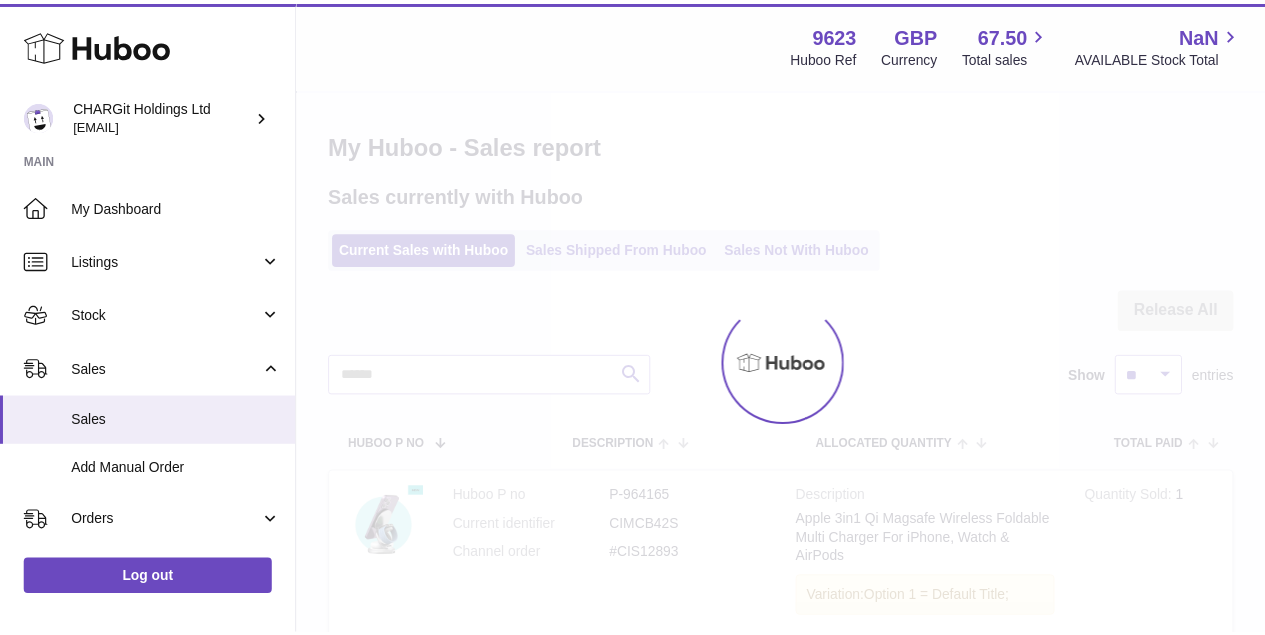 scroll, scrollTop: 0, scrollLeft: 0, axis: both 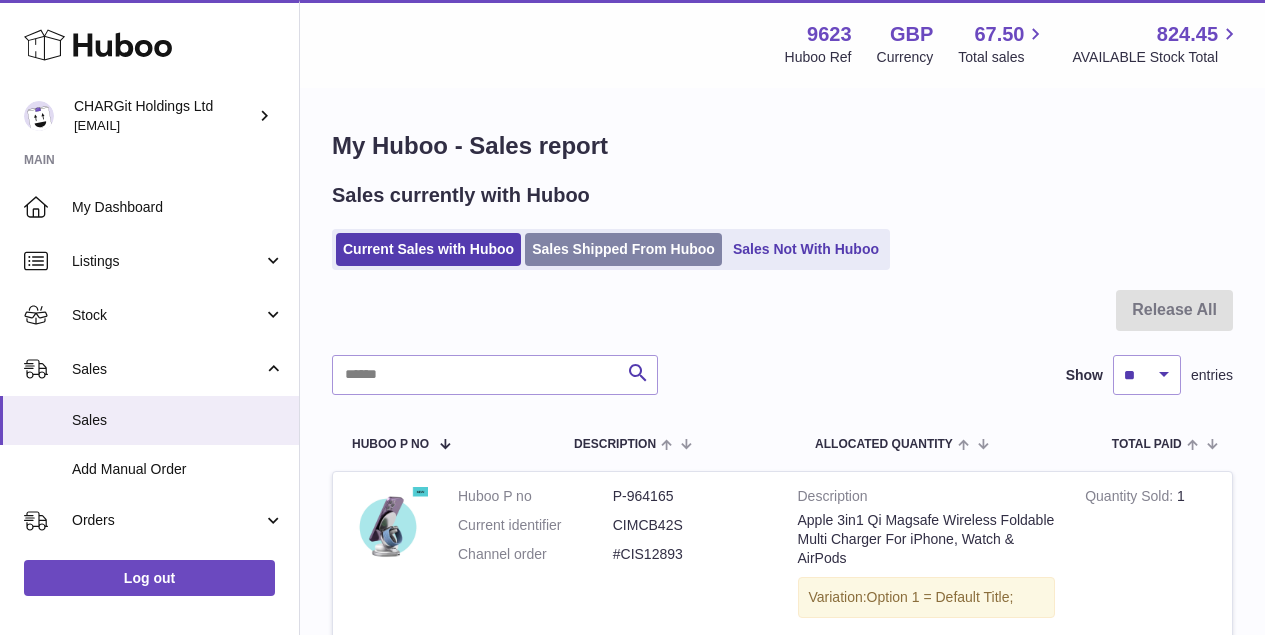 click on "Sales Shipped From Huboo" at bounding box center [623, 249] 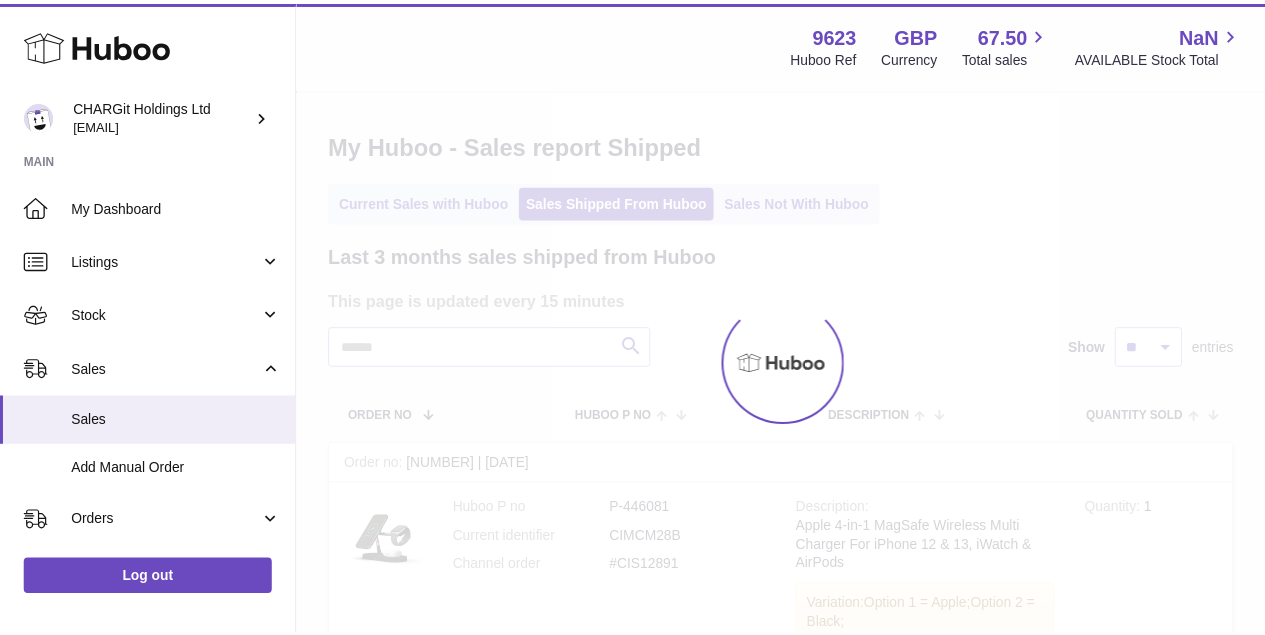 scroll, scrollTop: 0, scrollLeft: 0, axis: both 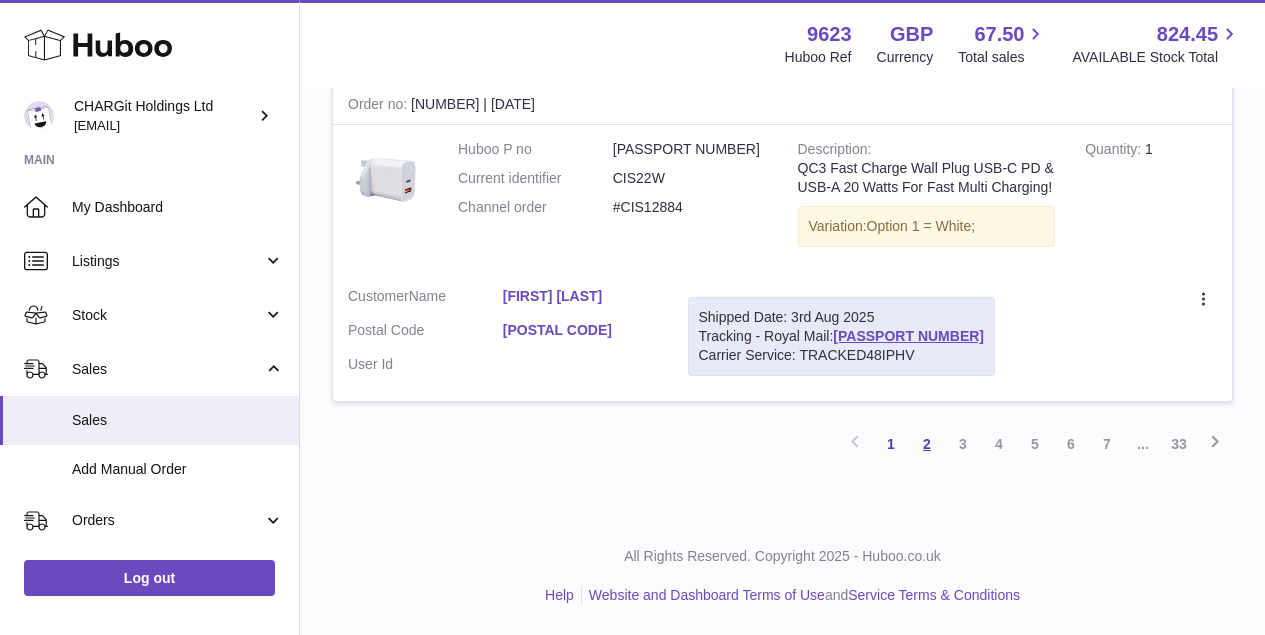 click on "2" at bounding box center [927, 444] 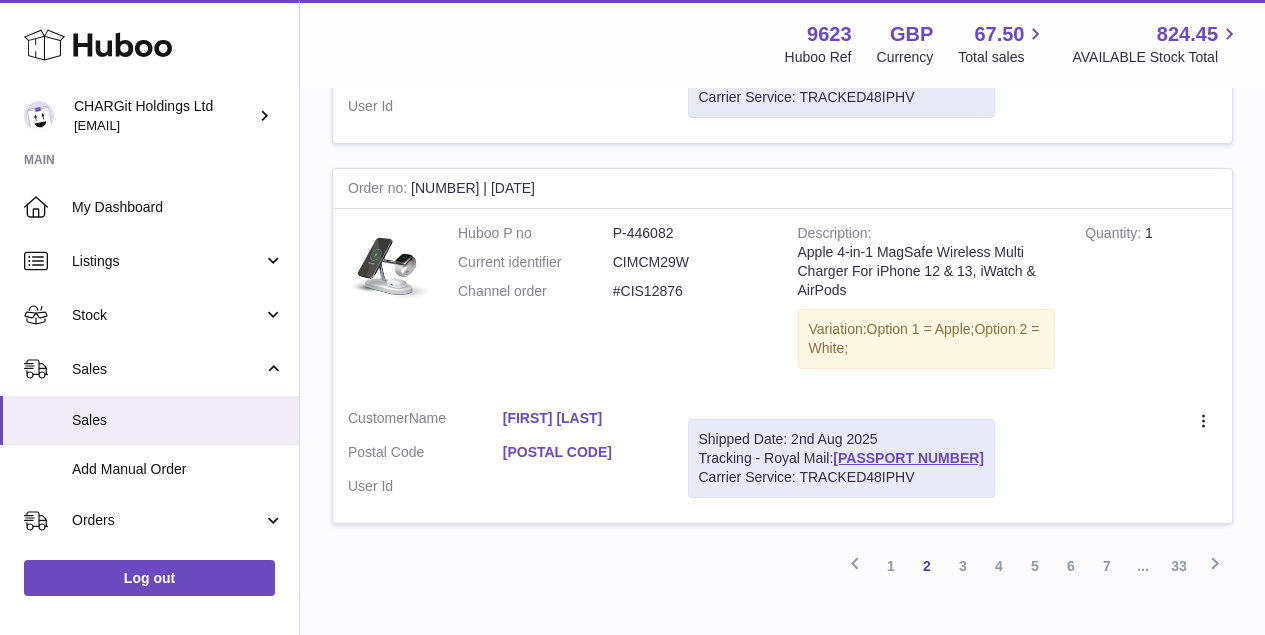 scroll, scrollTop: 3601, scrollLeft: 0, axis: vertical 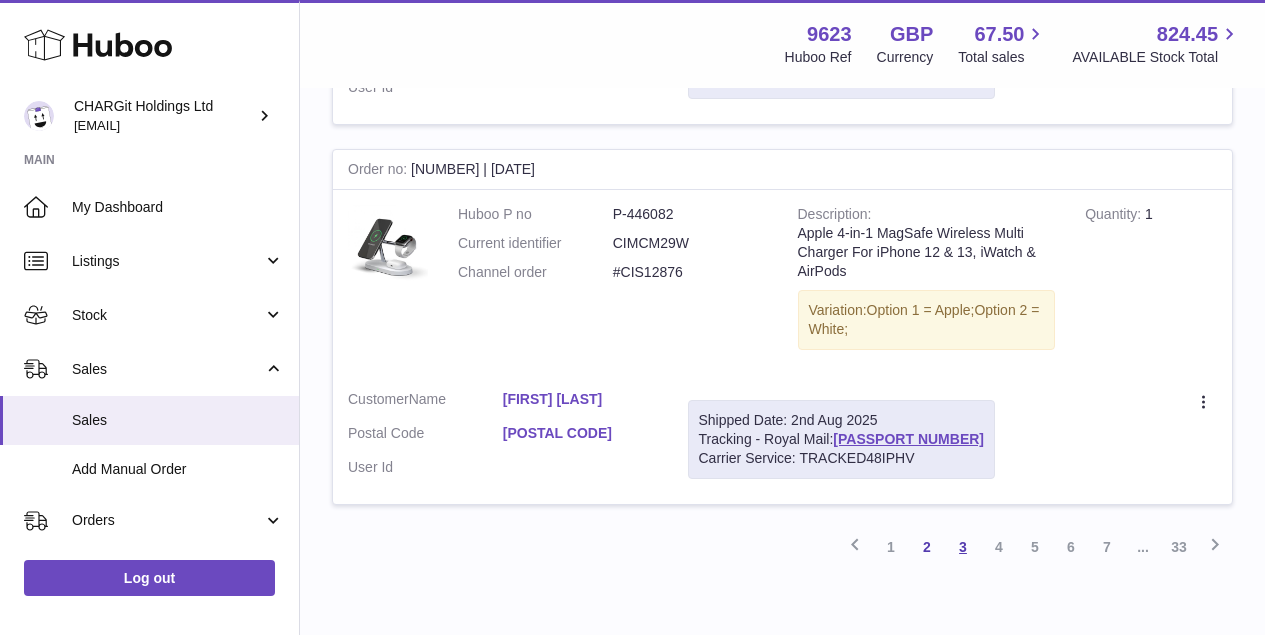 click on "3" at bounding box center [963, 547] 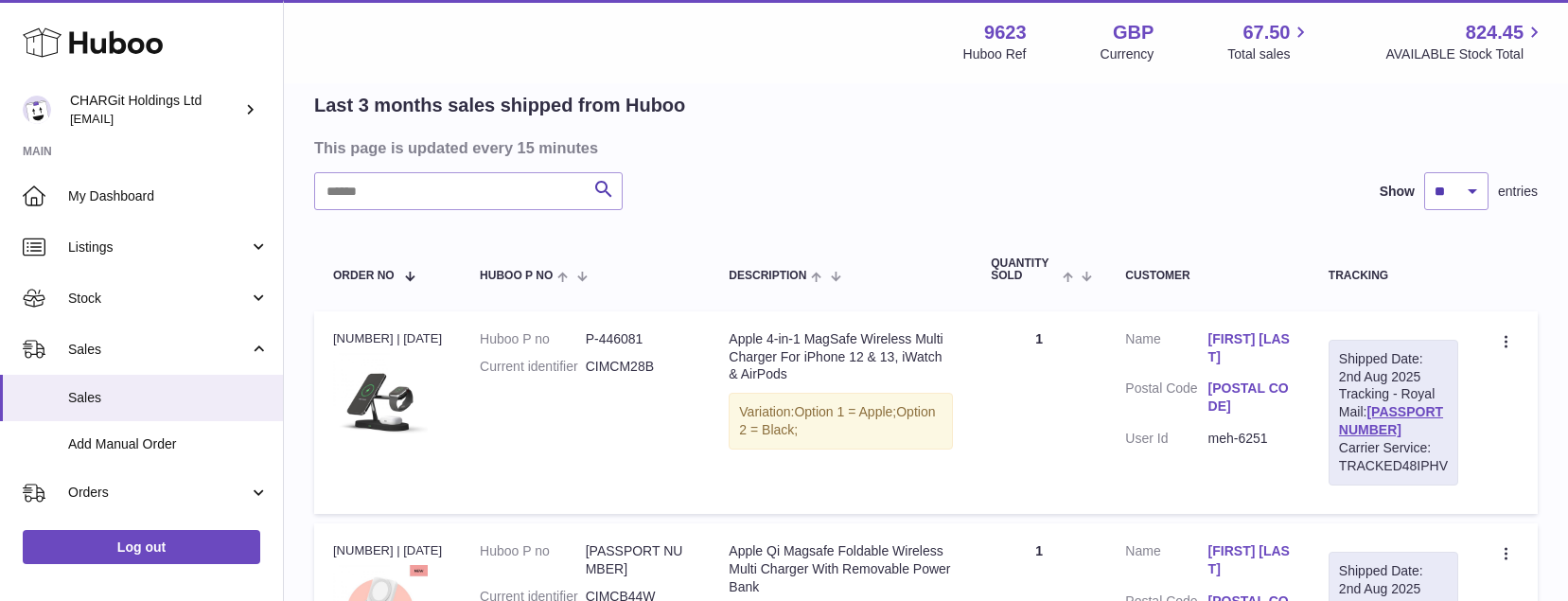scroll, scrollTop: 0, scrollLeft: 0, axis: both 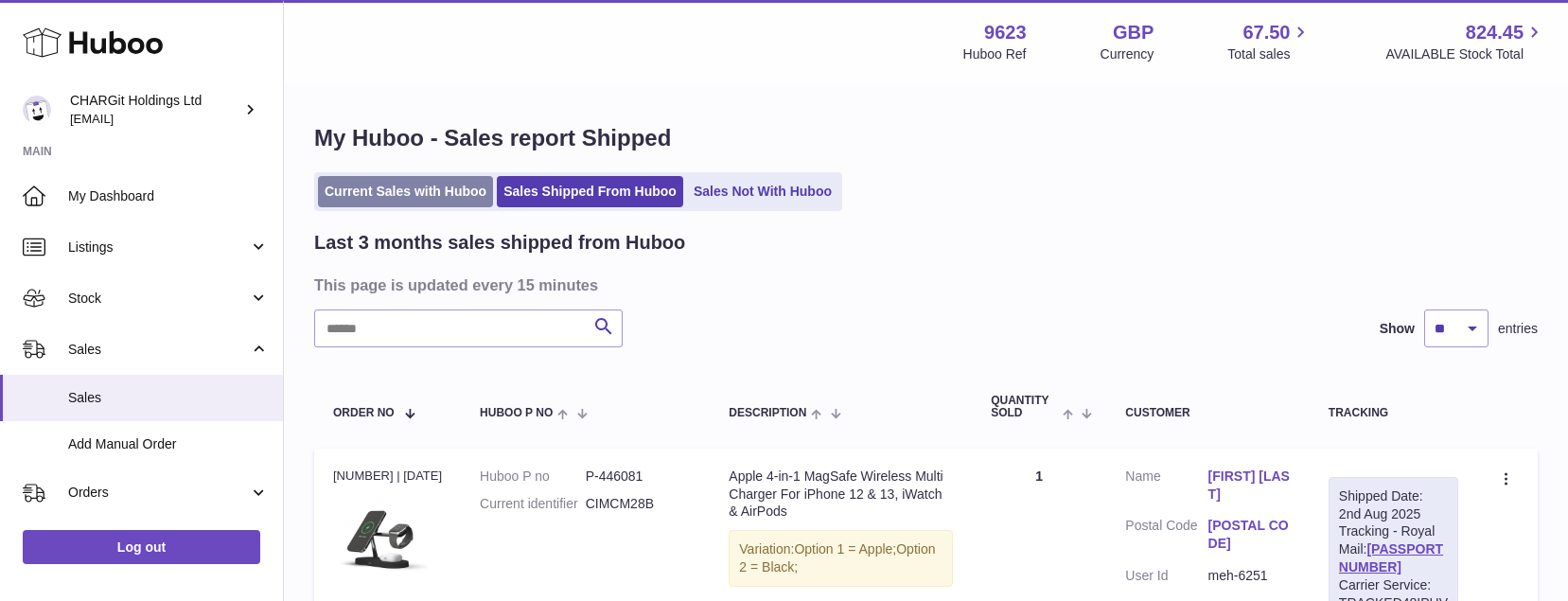 click on "Current Sales with Huboo" at bounding box center (405, 191) 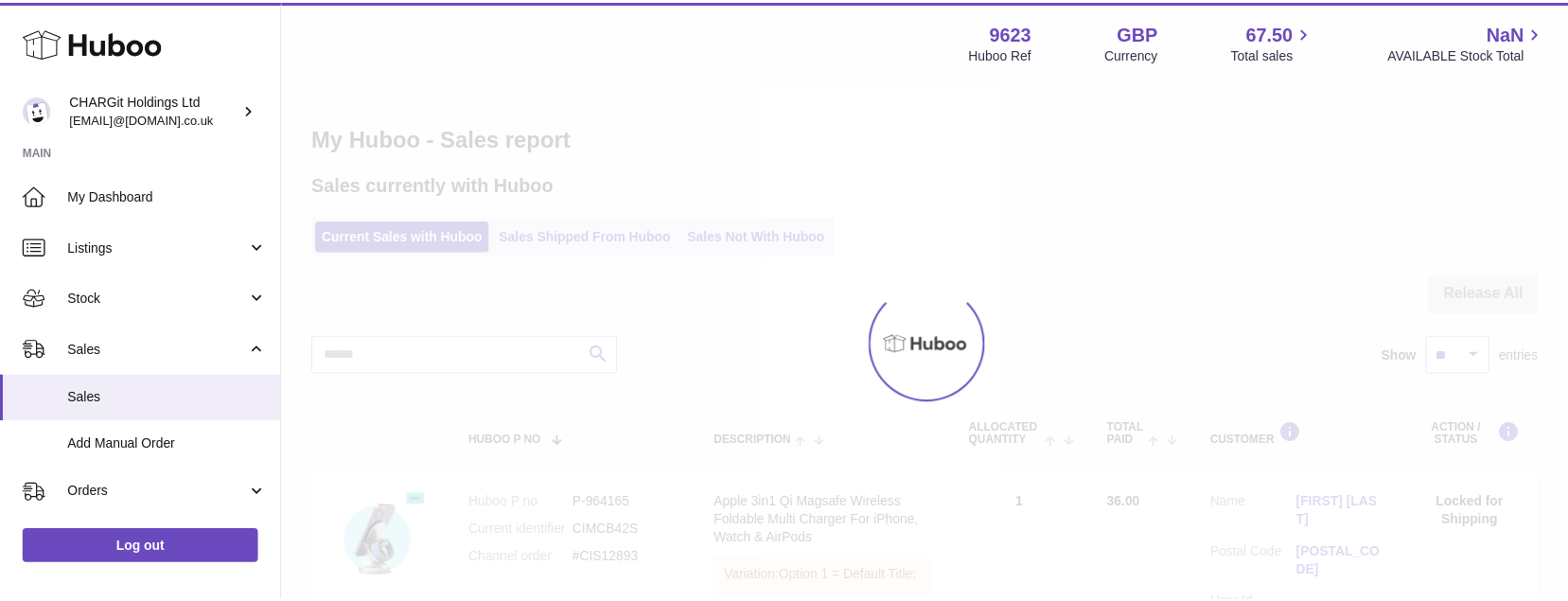 scroll, scrollTop: 0, scrollLeft: 0, axis: both 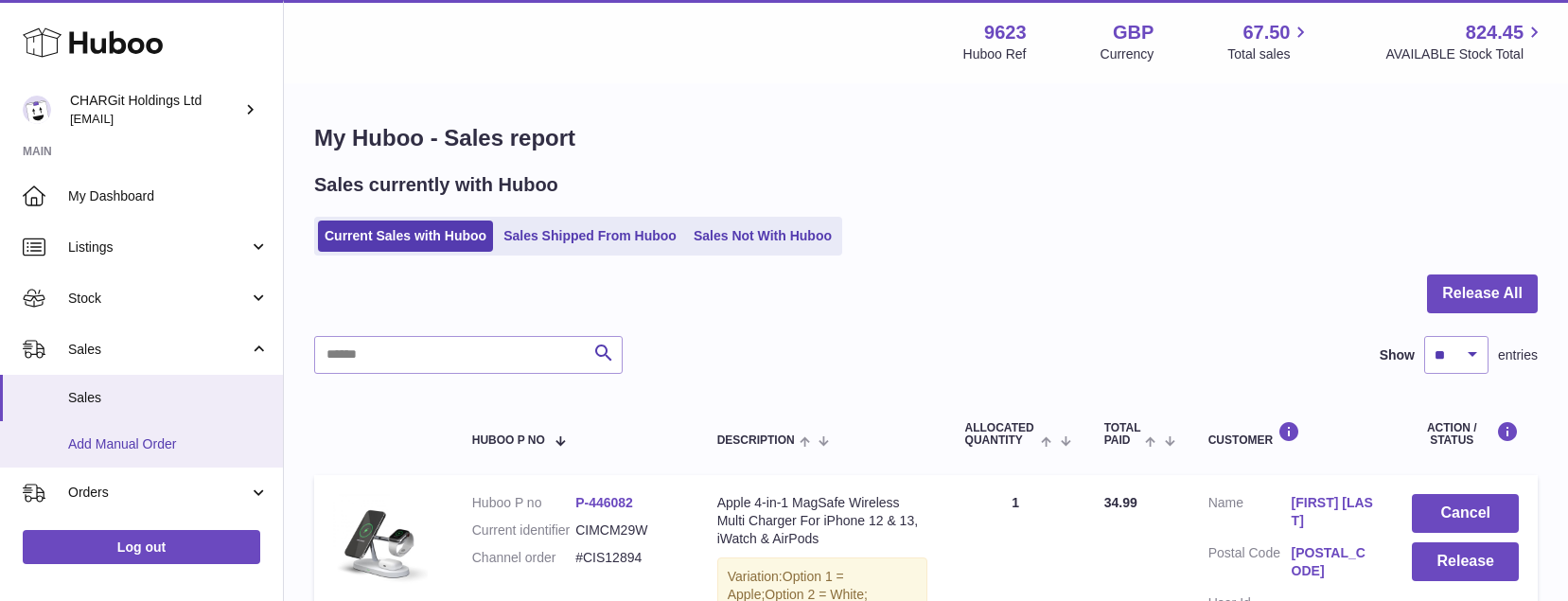 click on "Add Manual Order" at bounding box center [168, 444] 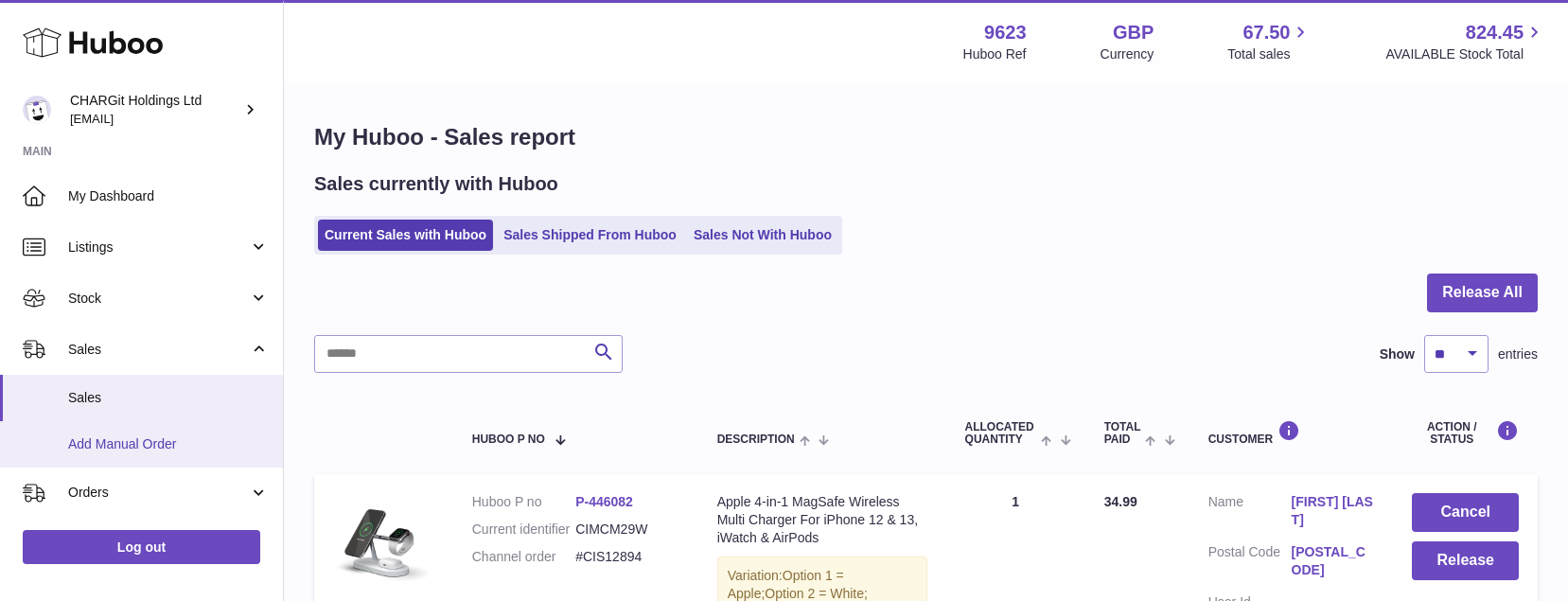 scroll, scrollTop: 0, scrollLeft: 0, axis: both 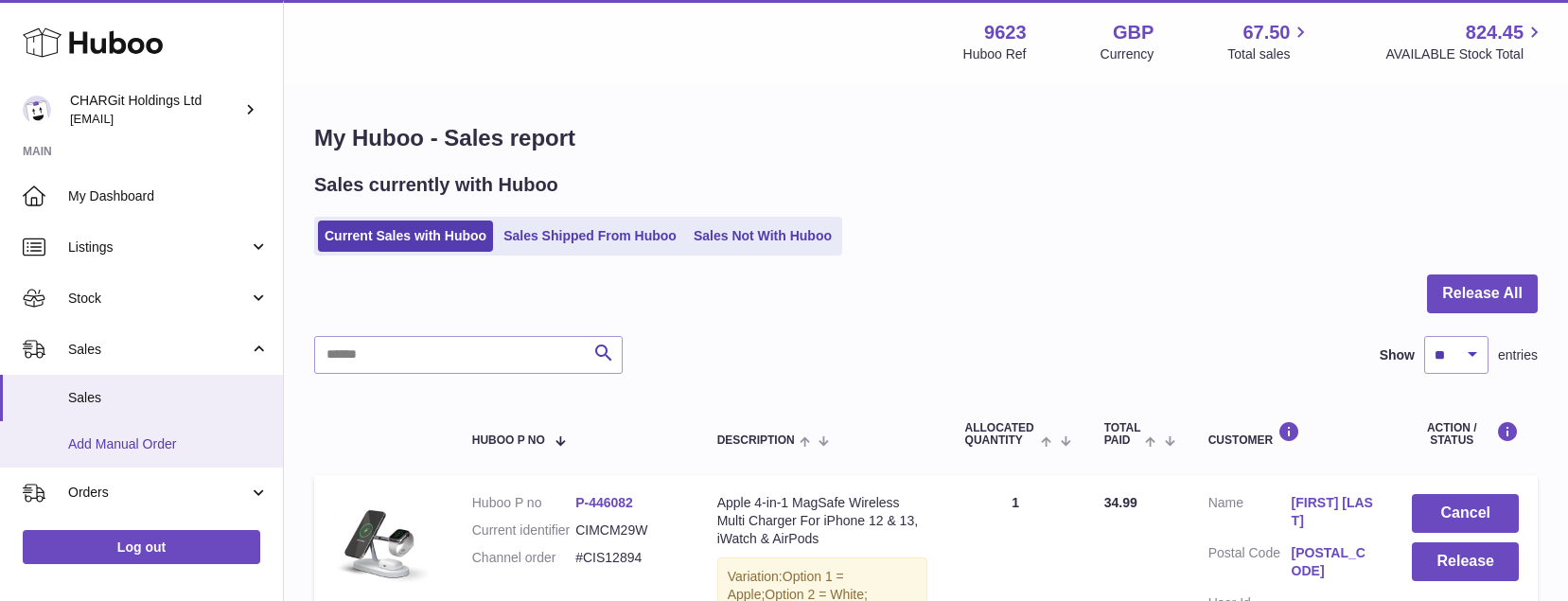 click on "Add Manual Order" at bounding box center (168, 444) 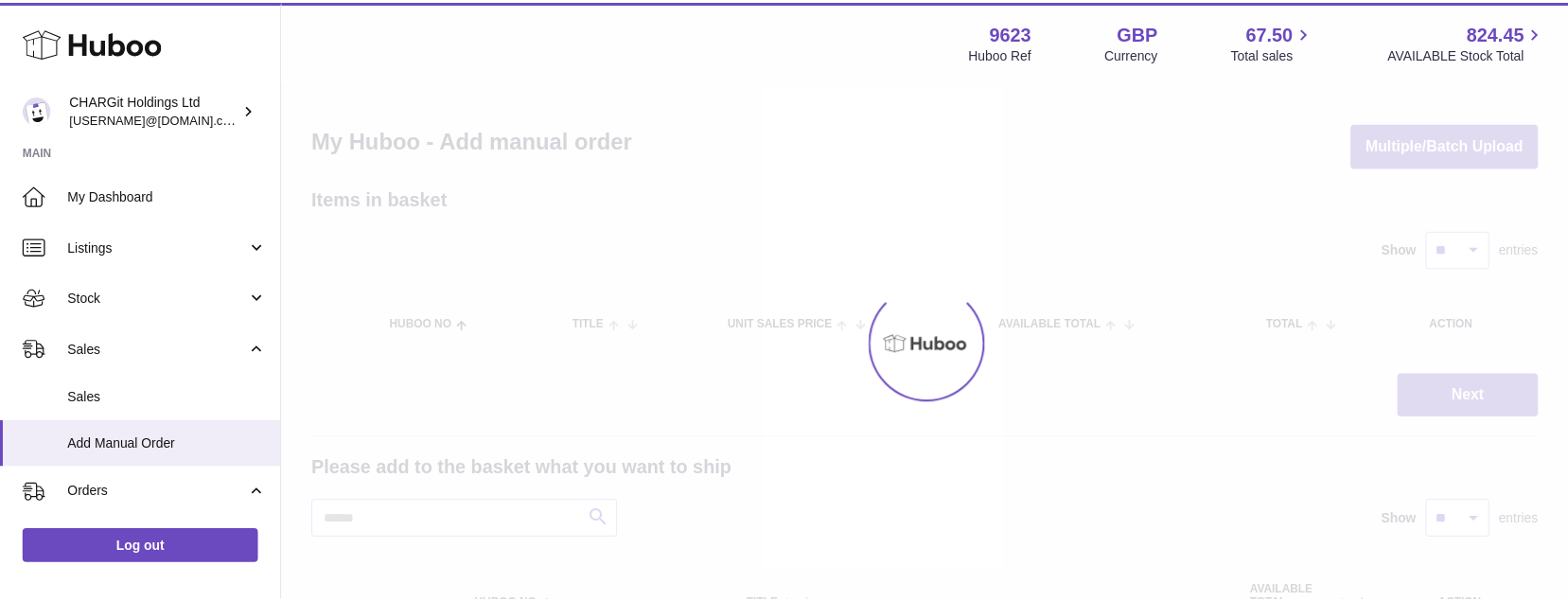 scroll, scrollTop: 0, scrollLeft: 0, axis: both 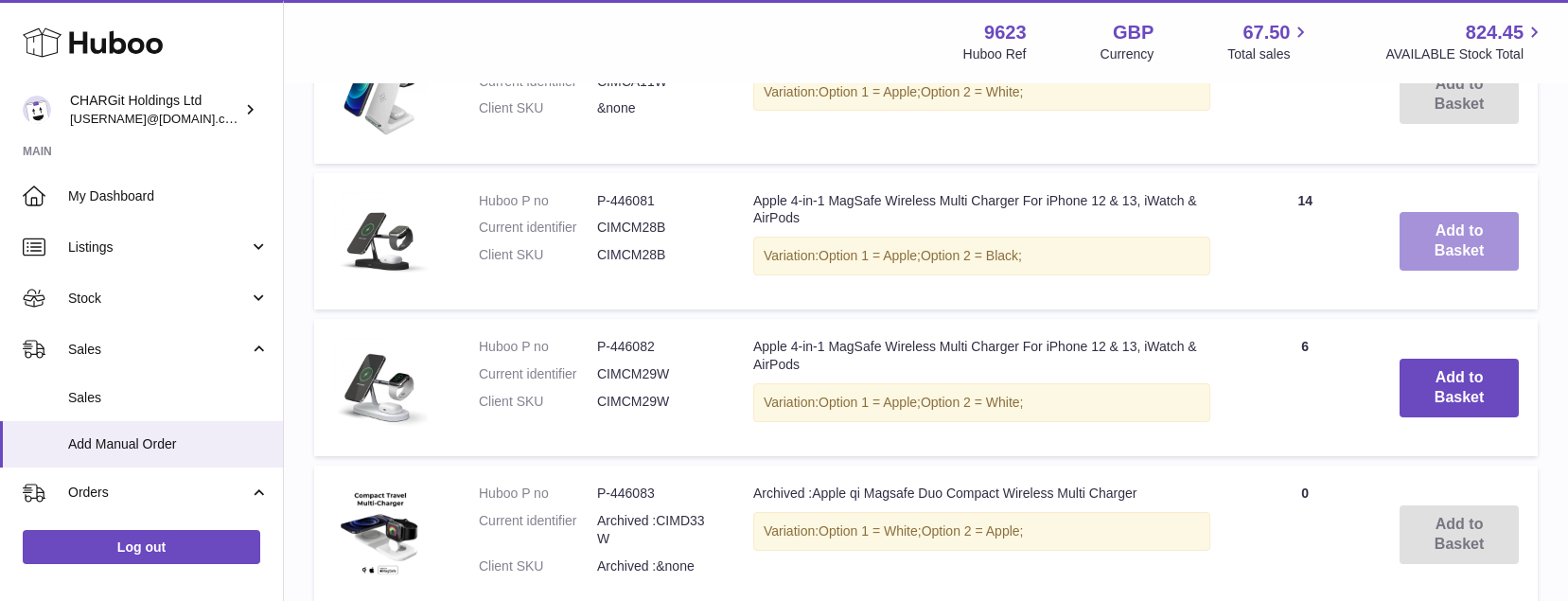 click on "Add to Basket" at bounding box center (1459, 241) 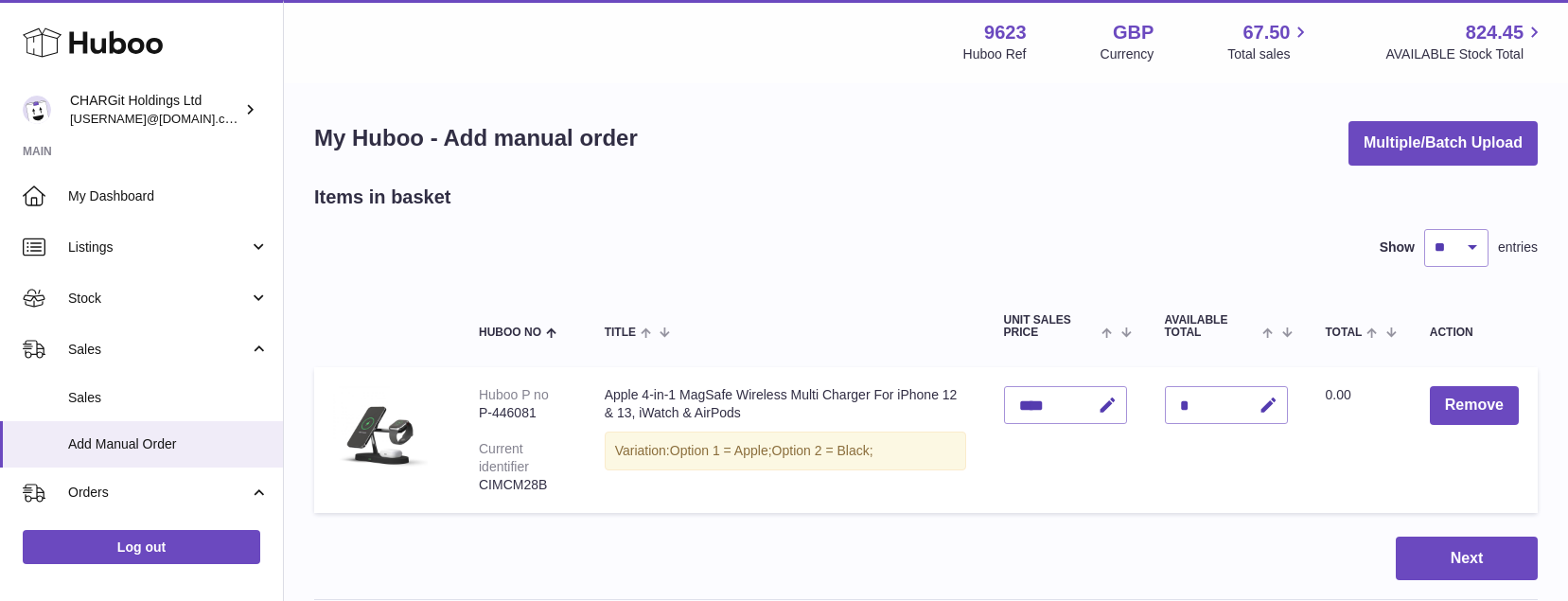 scroll, scrollTop: 0, scrollLeft: 0, axis: both 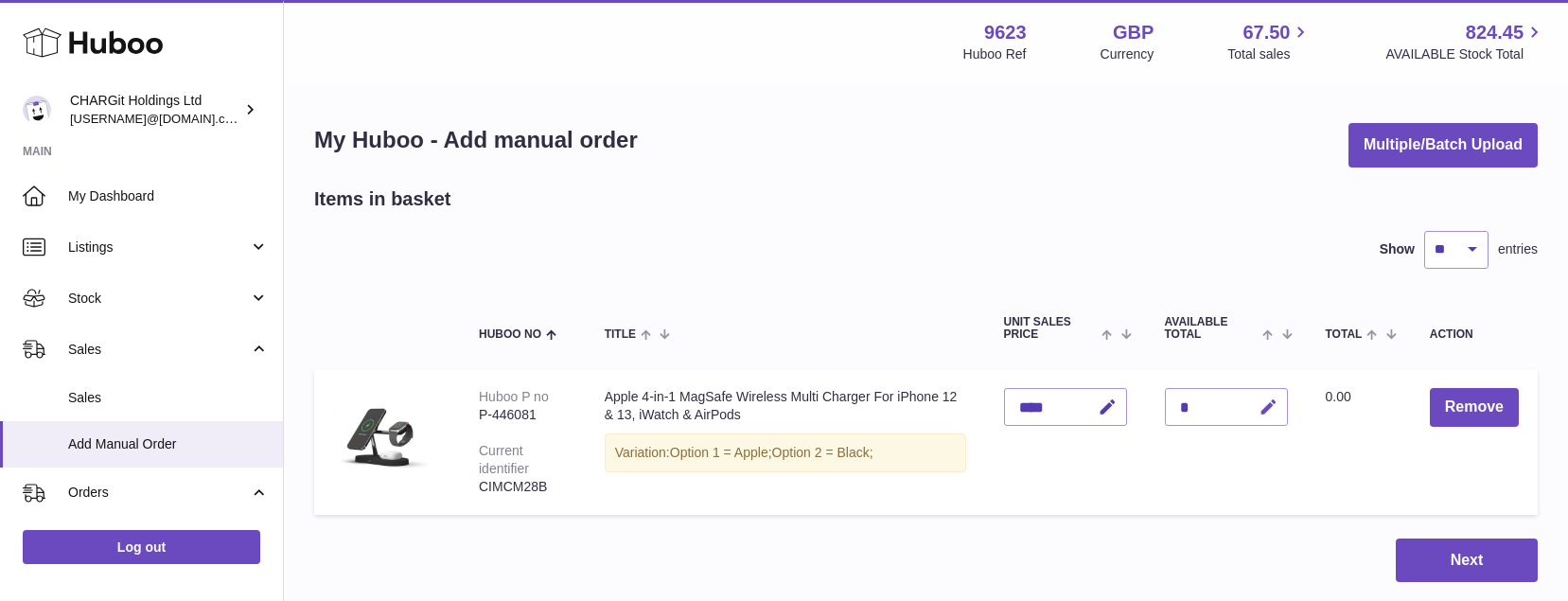click at bounding box center (1268, 407) 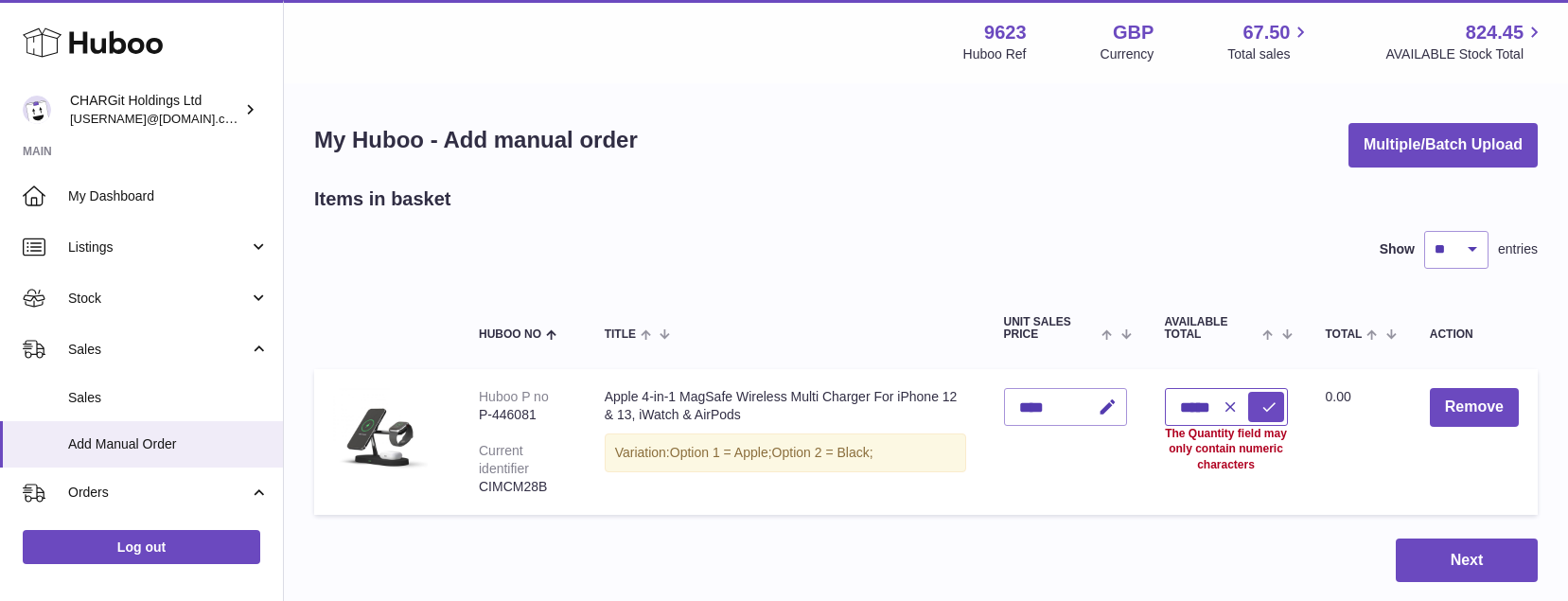 type on "*****" 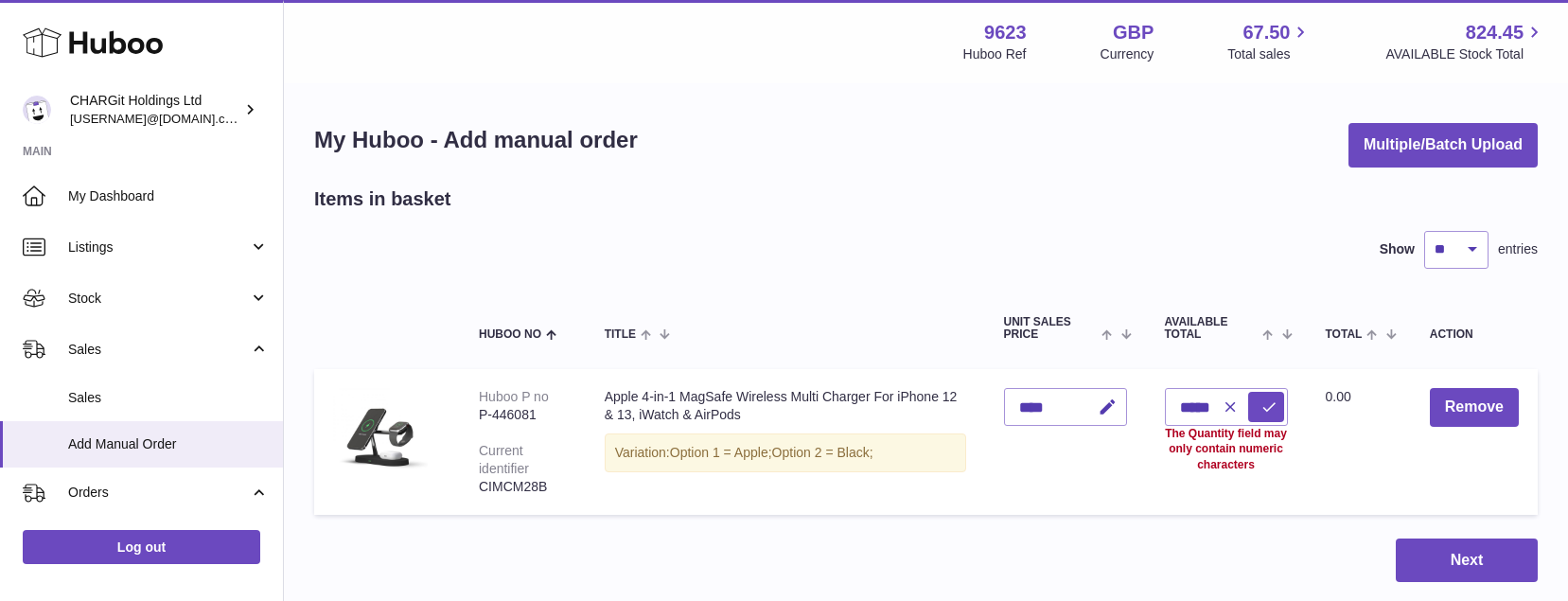 click on "Unit Sales Price
****" at bounding box center [1066, 441] 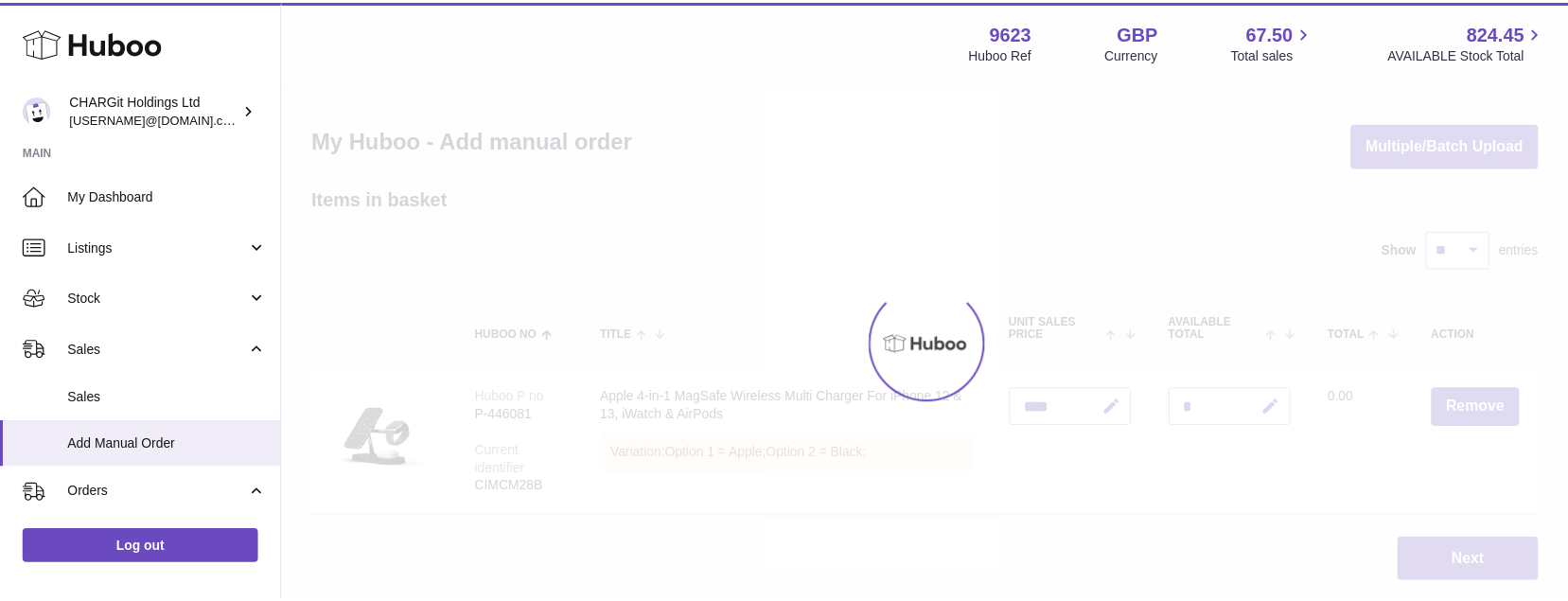 scroll, scrollTop: 0, scrollLeft: 0, axis: both 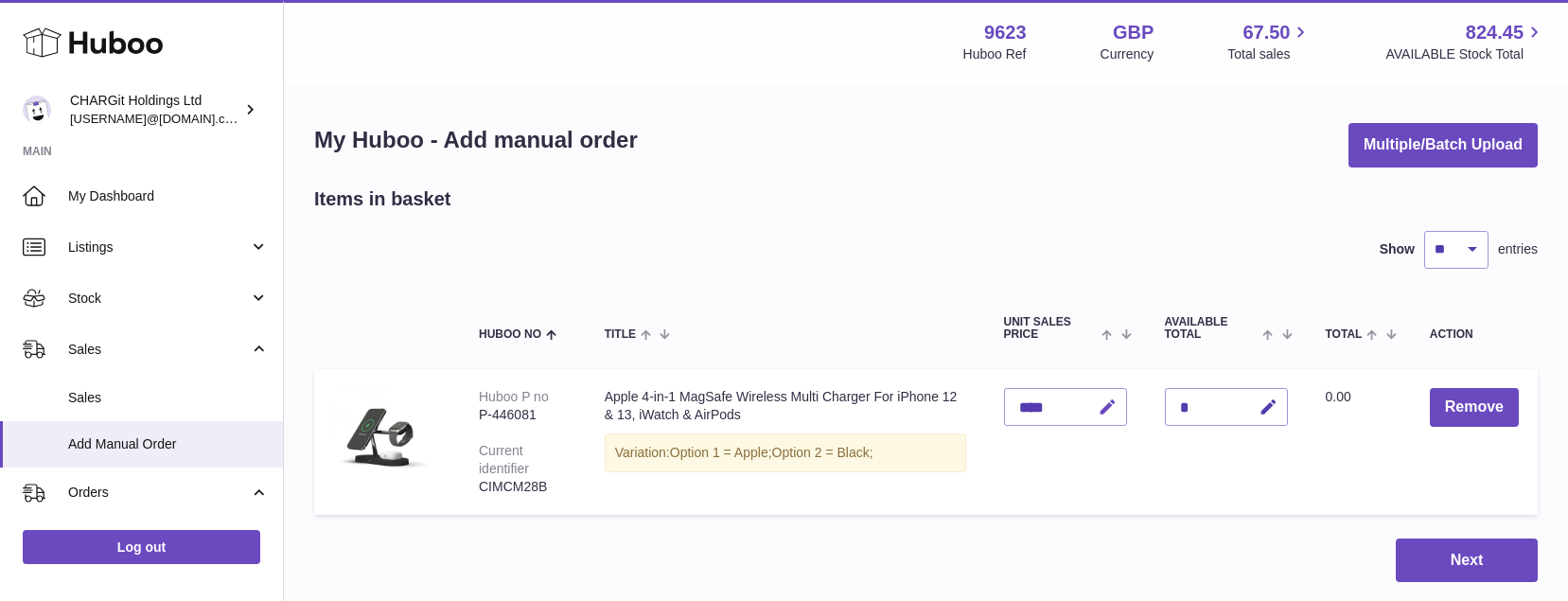 click at bounding box center [1107, 407] 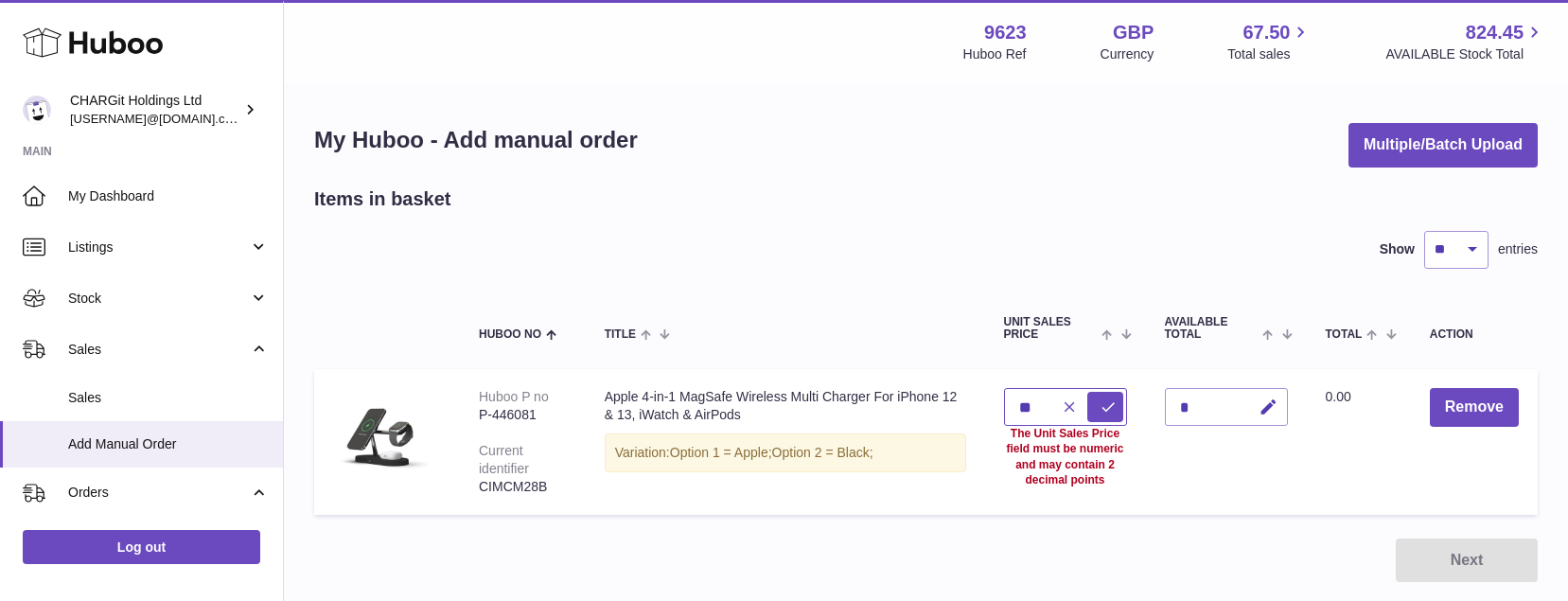 type on "*" 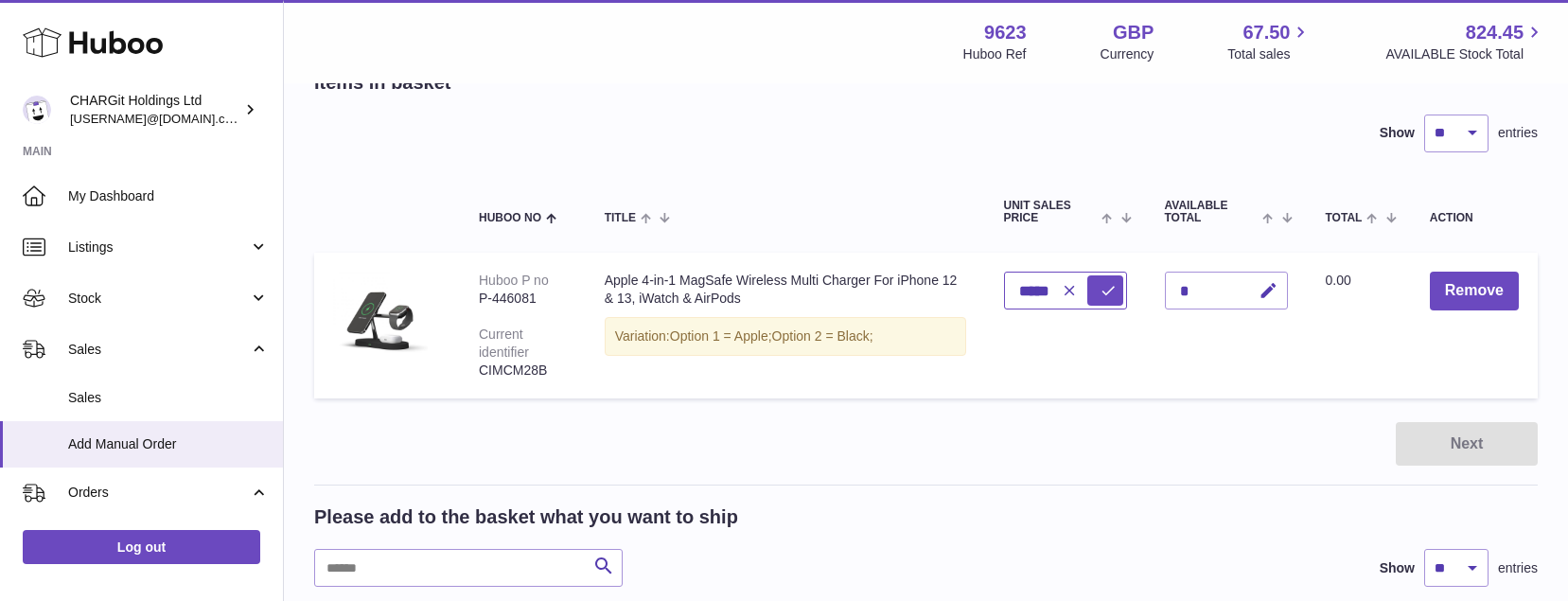 scroll, scrollTop: 121, scrollLeft: 0, axis: vertical 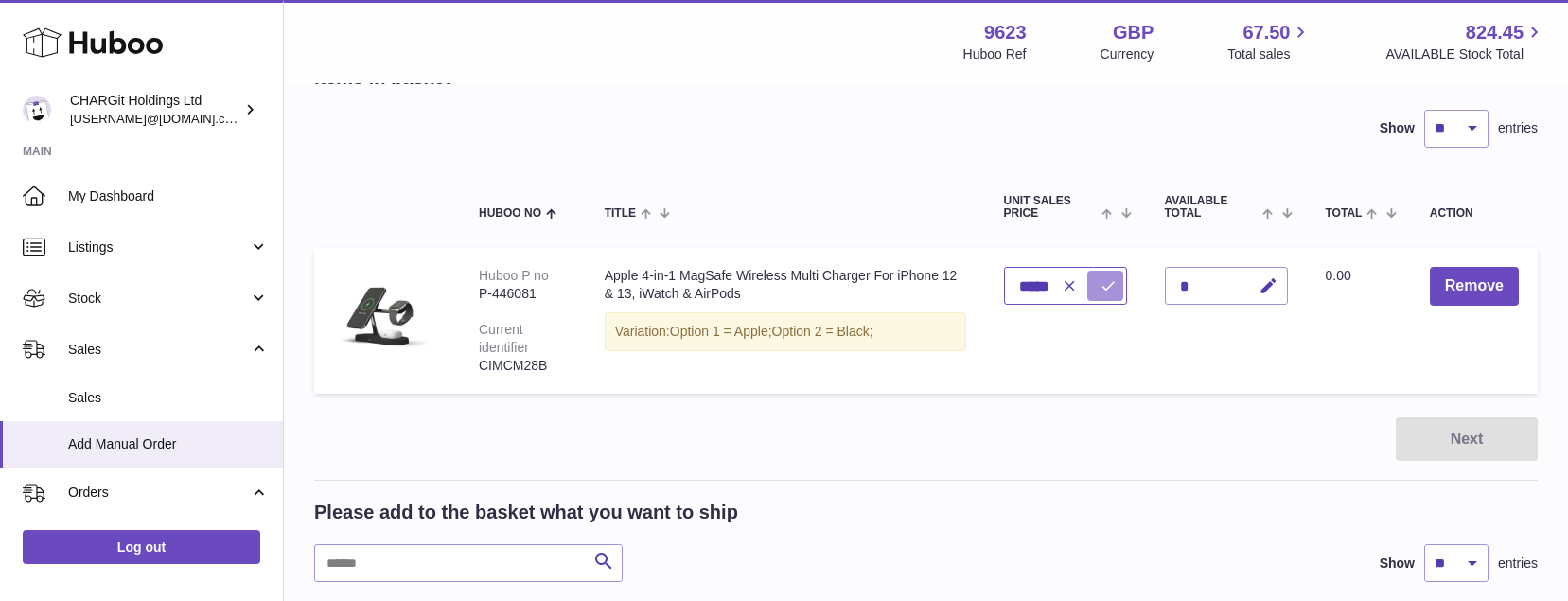 type on "*****" 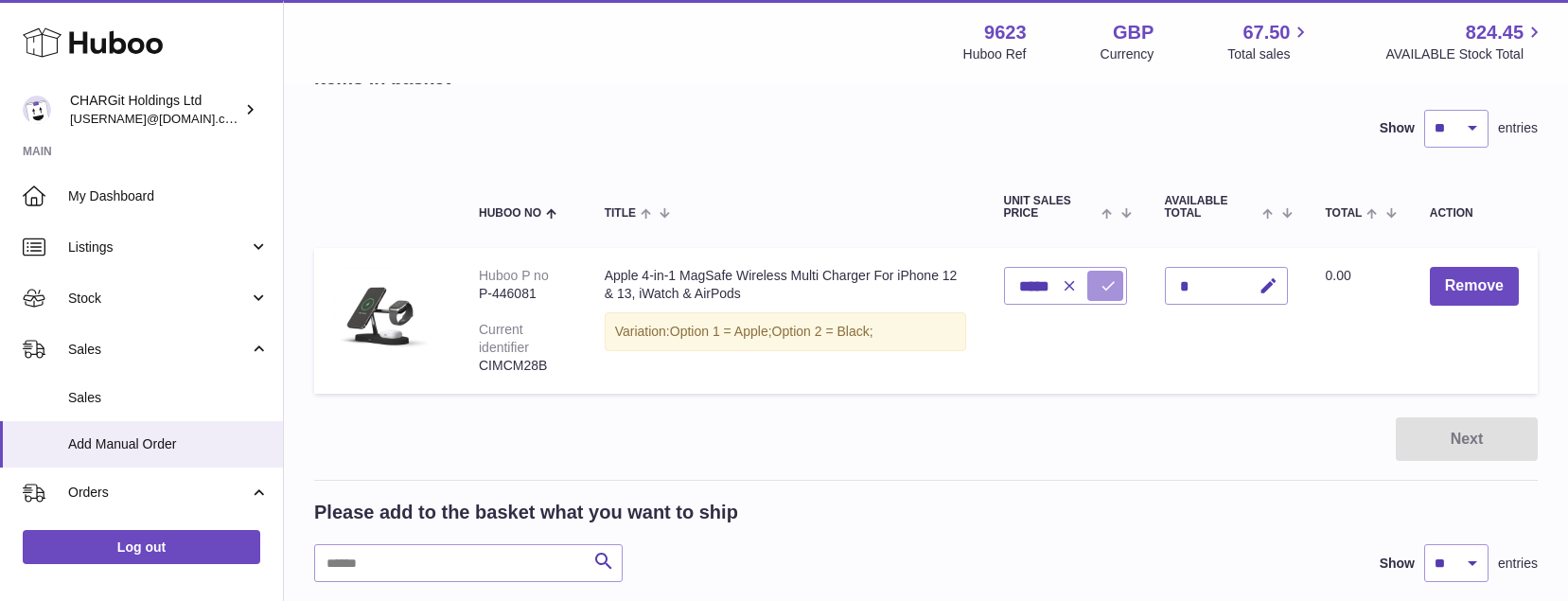 click at bounding box center [1108, 286] 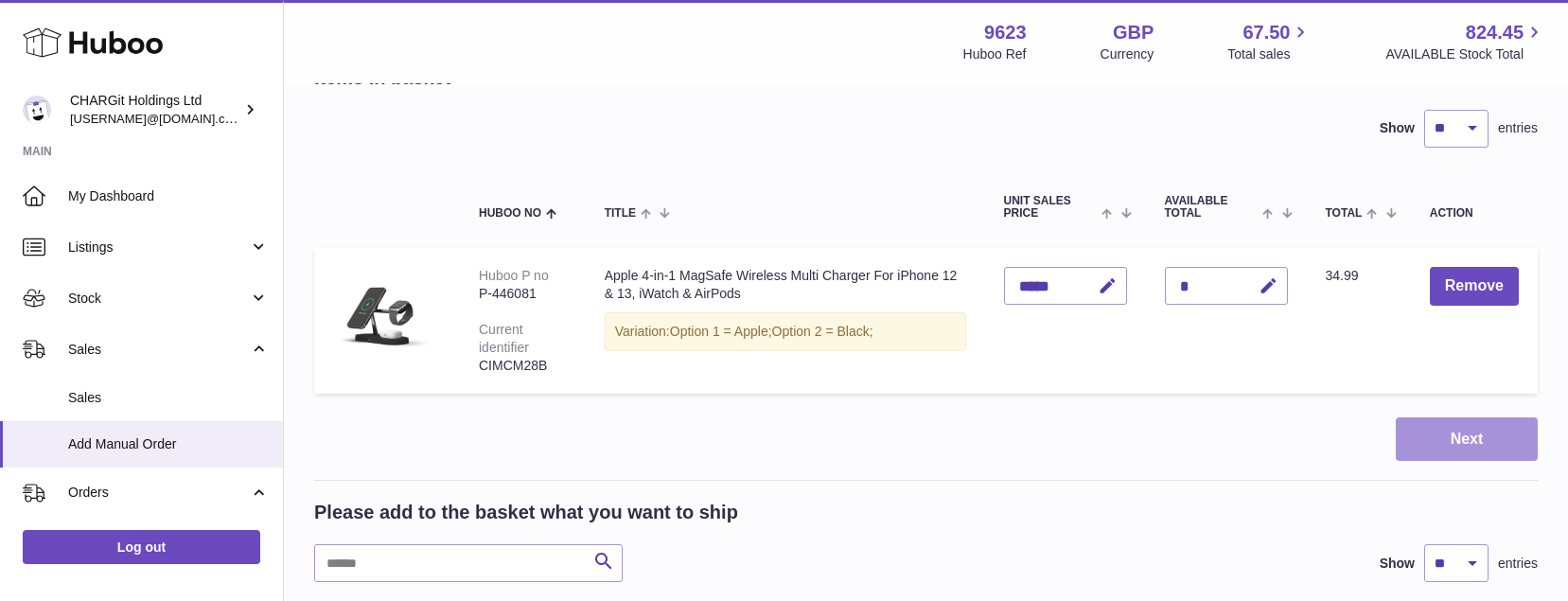 click on "Next" at bounding box center (1467, 439) 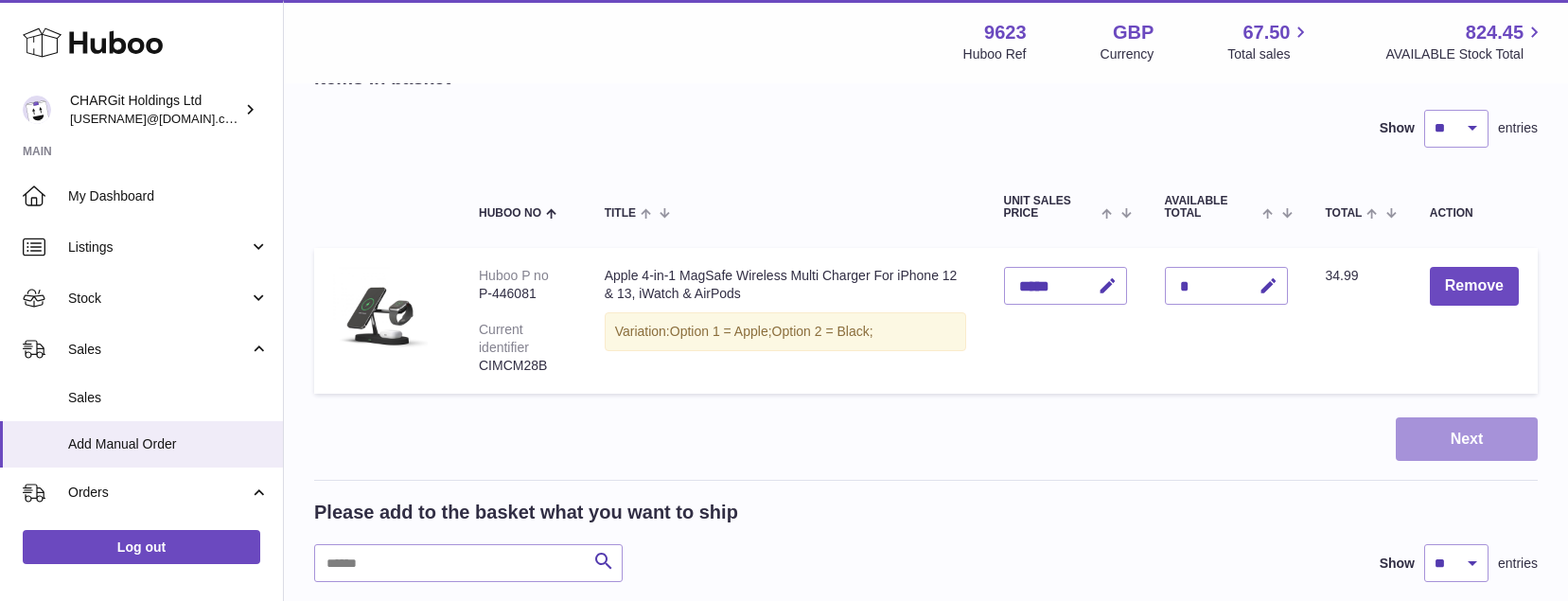 scroll, scrollTop: 0, scrollLeft: 0, axis: both 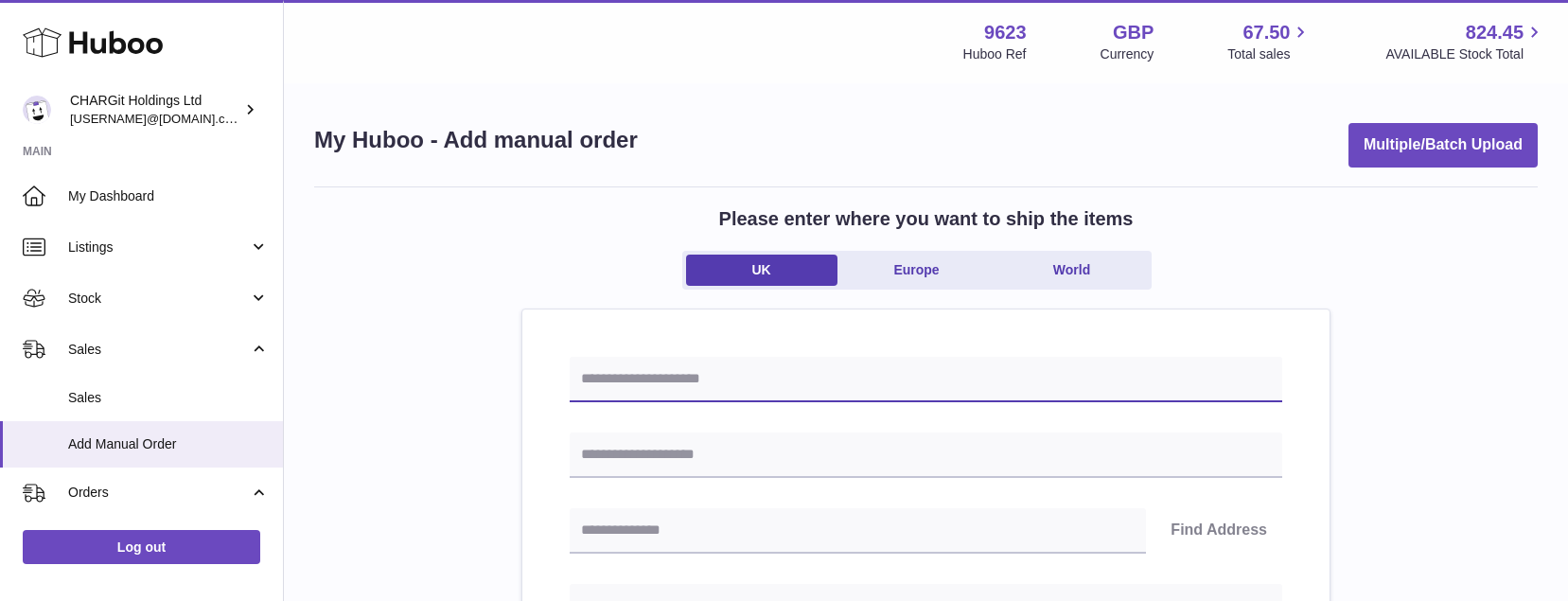 click at bounding box center (925, 380) 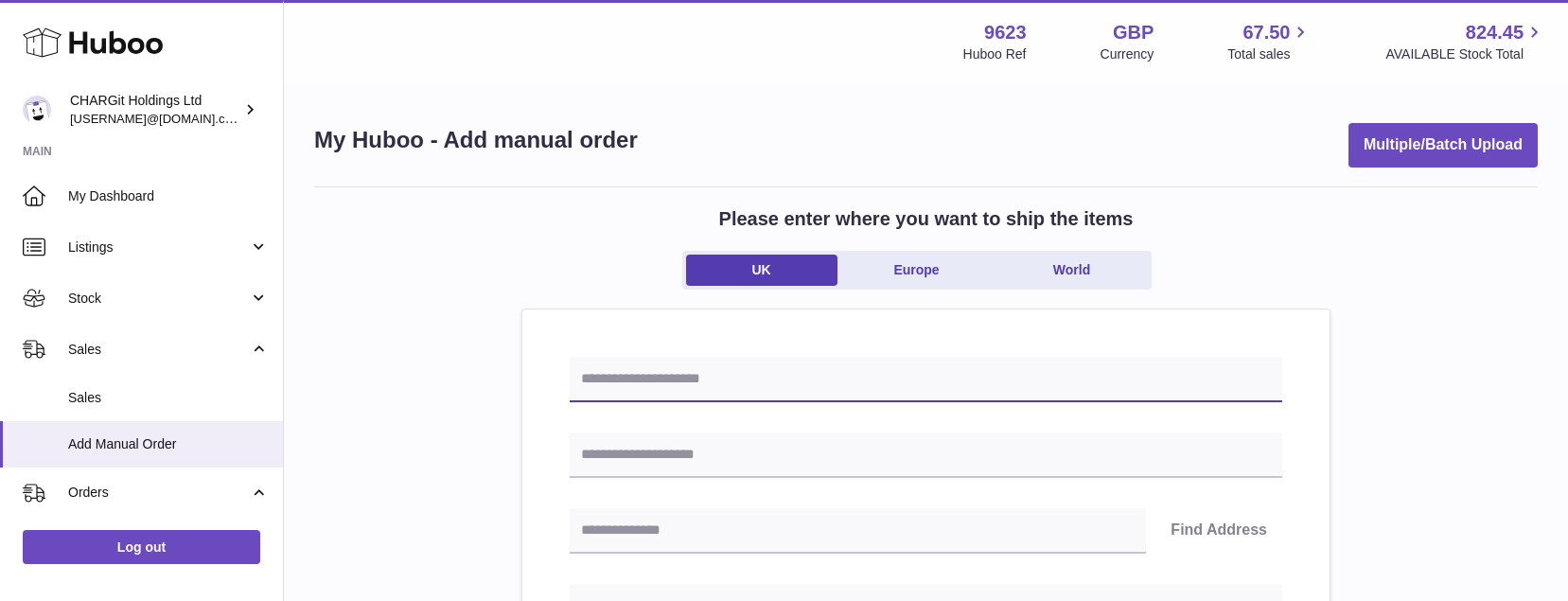 paste on "**********" 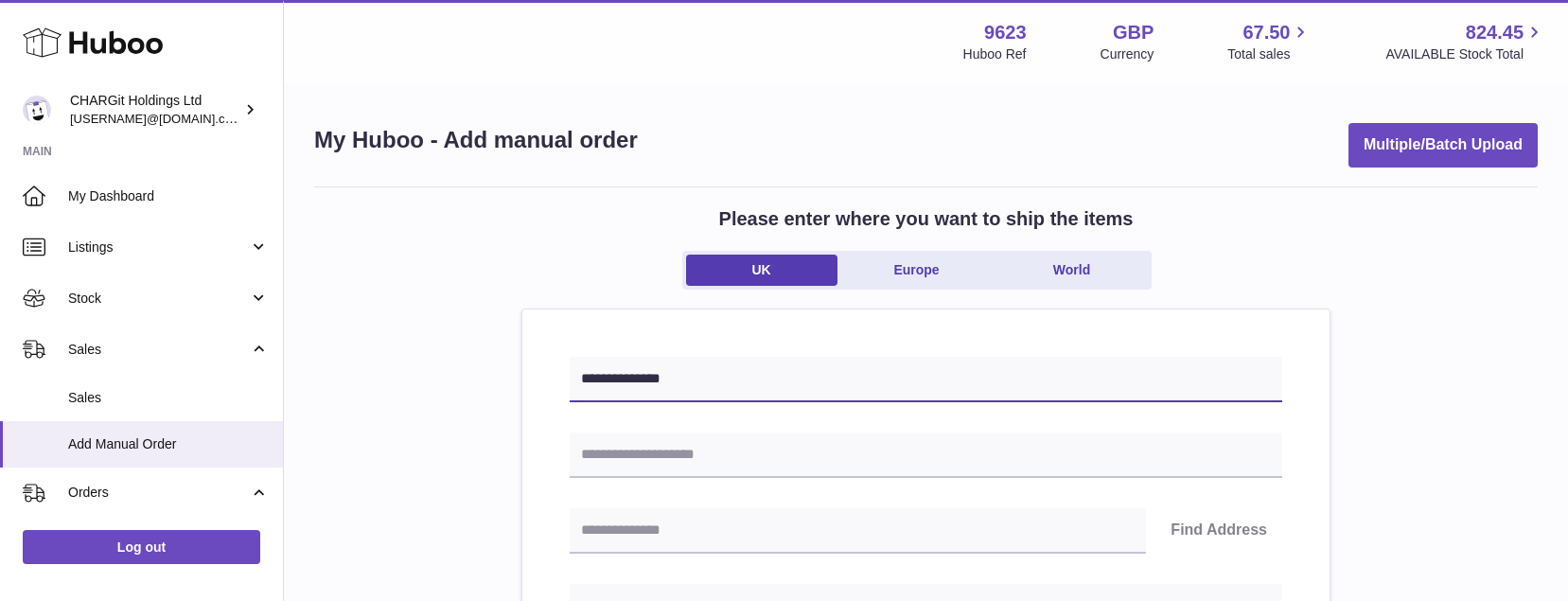 type on "**********" 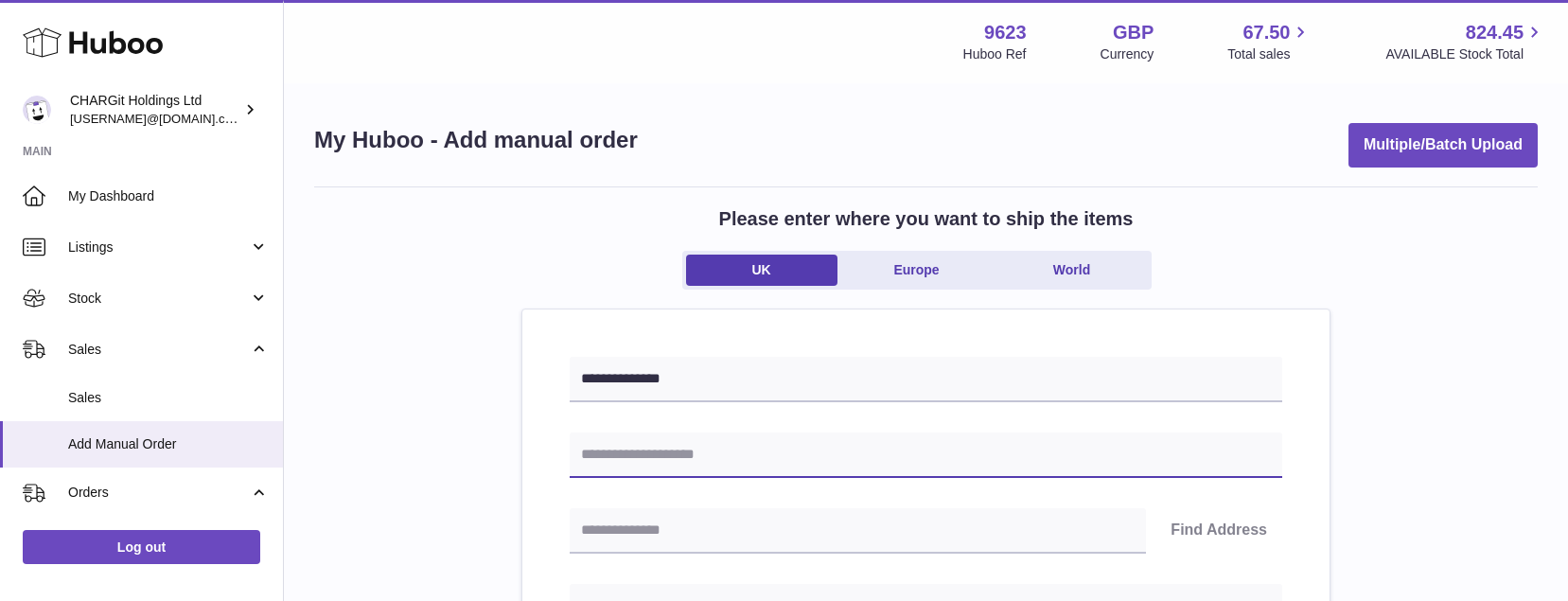 click at bounding box center [925, 455] 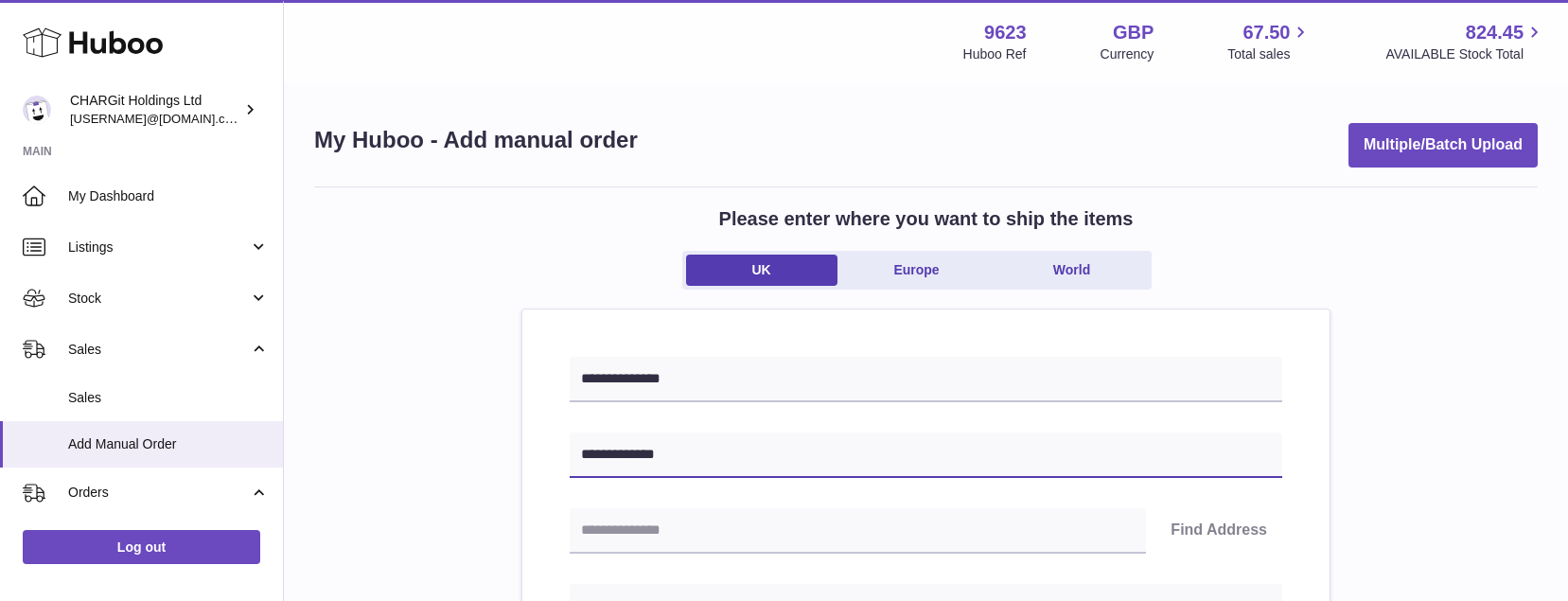 type on "**********" 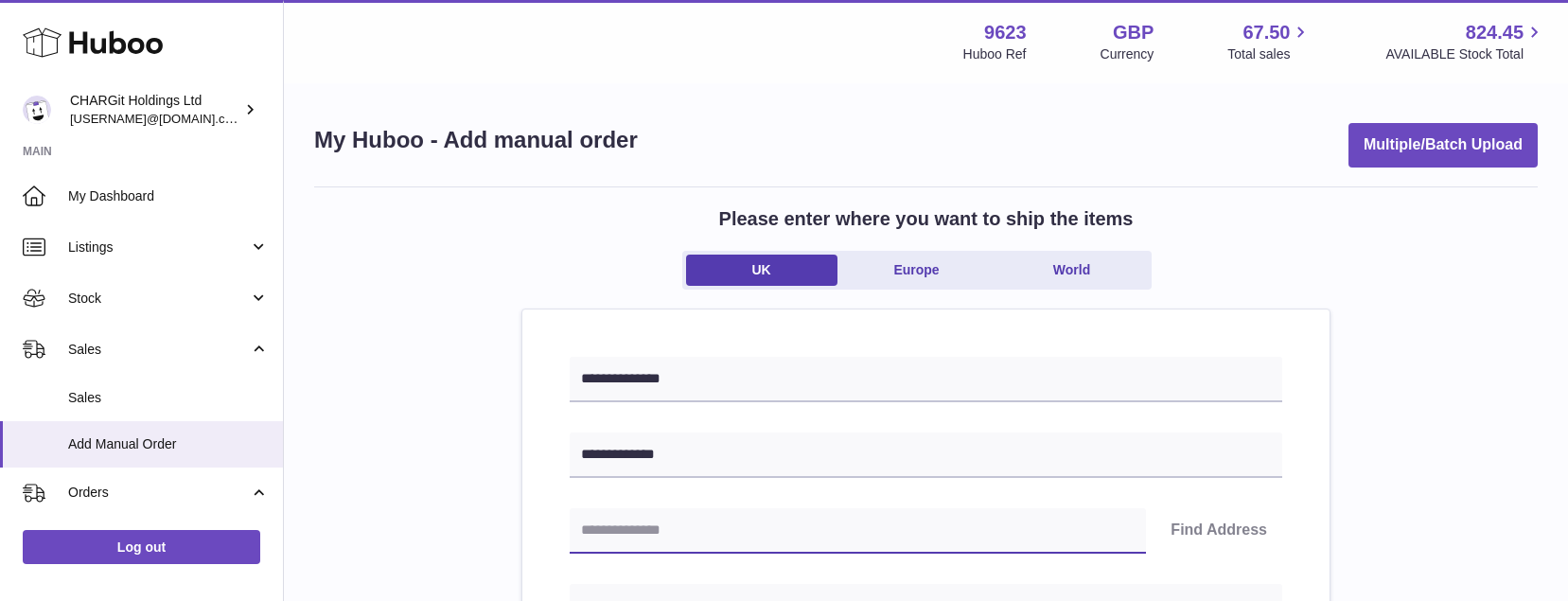 click at bounding box center (857, 531) 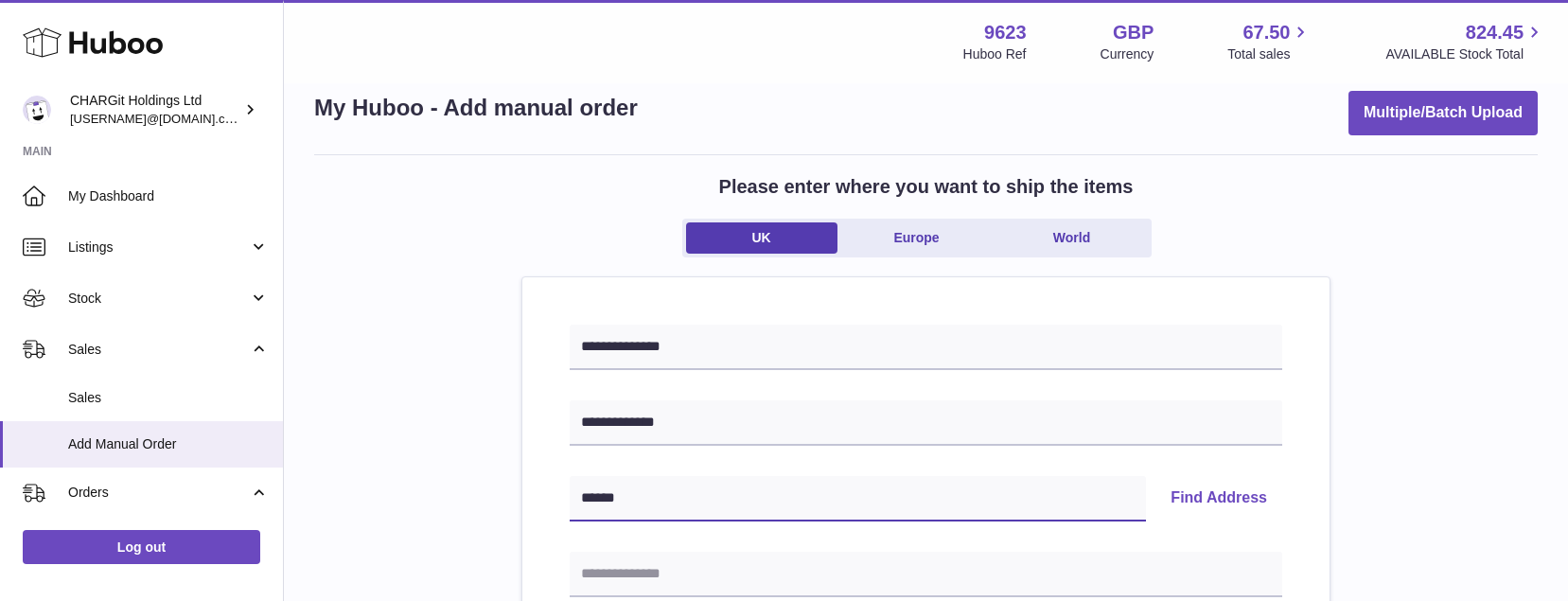 scroll, scrollTop: 97, scrollLeft: 0, axis: vertical 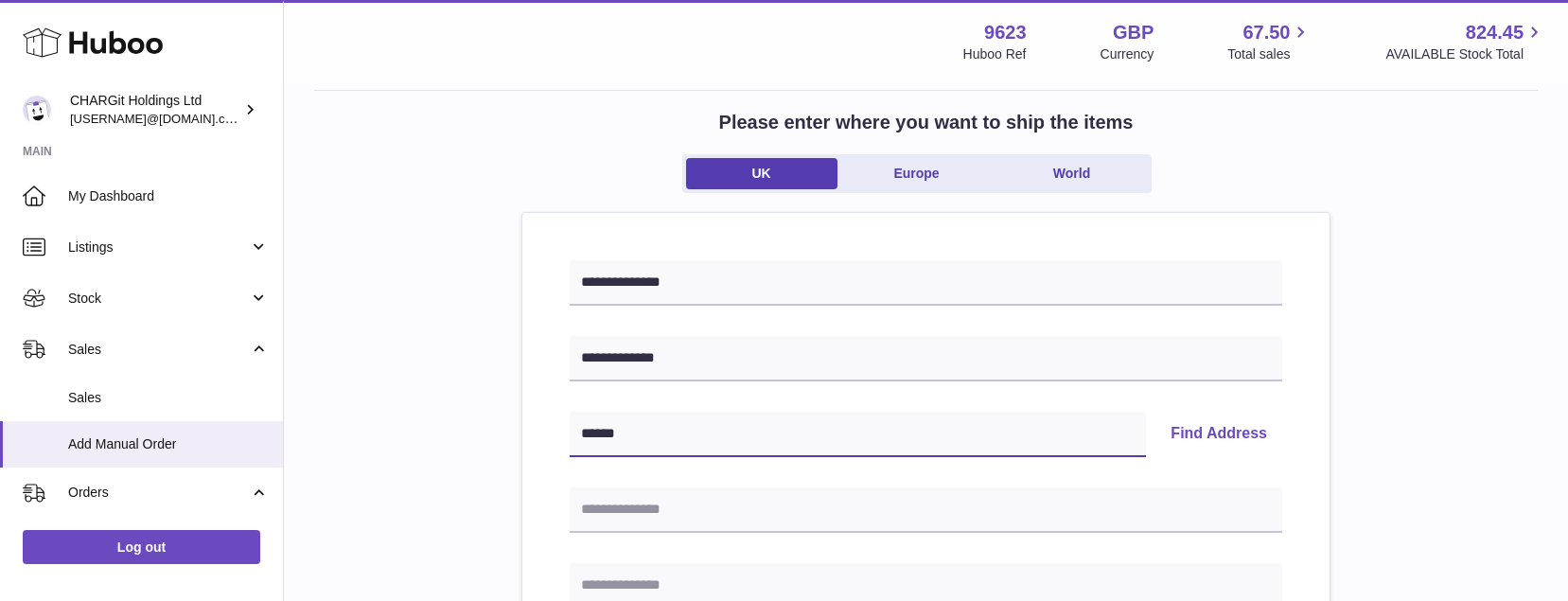 type on "******" 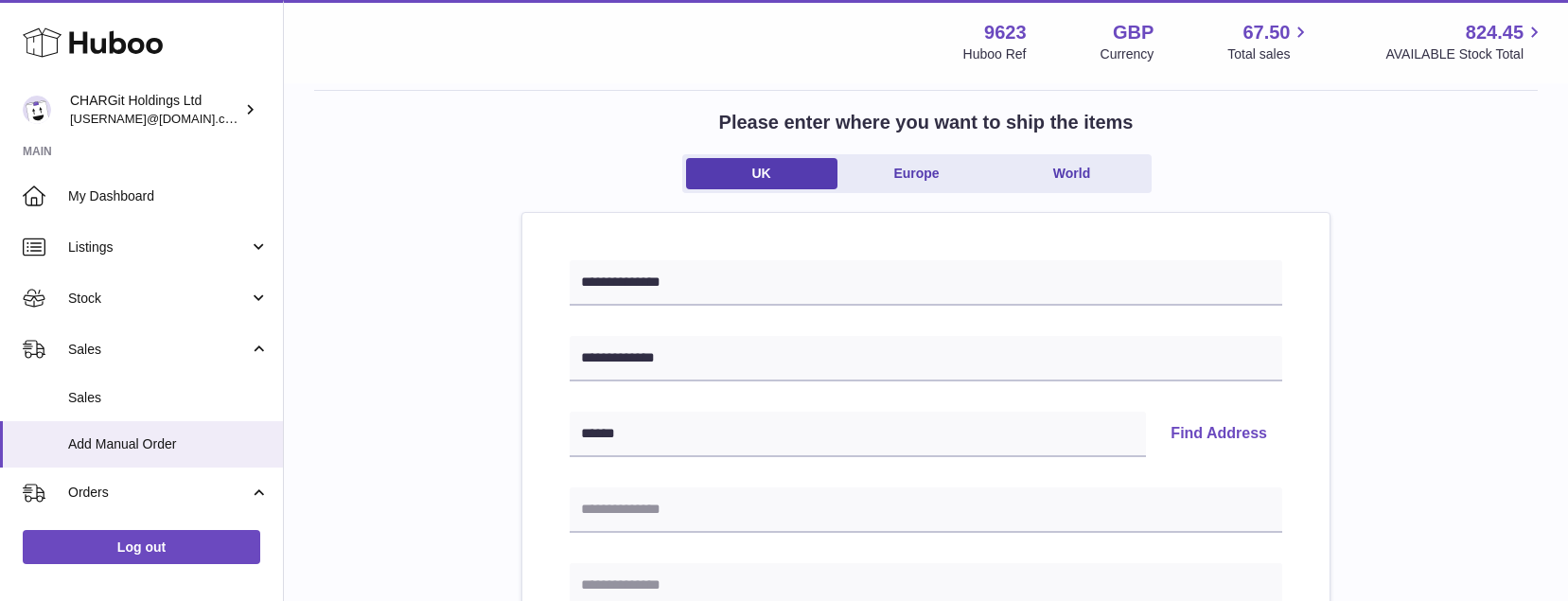 click on "Find Address" at bounding box center [1219, 434] 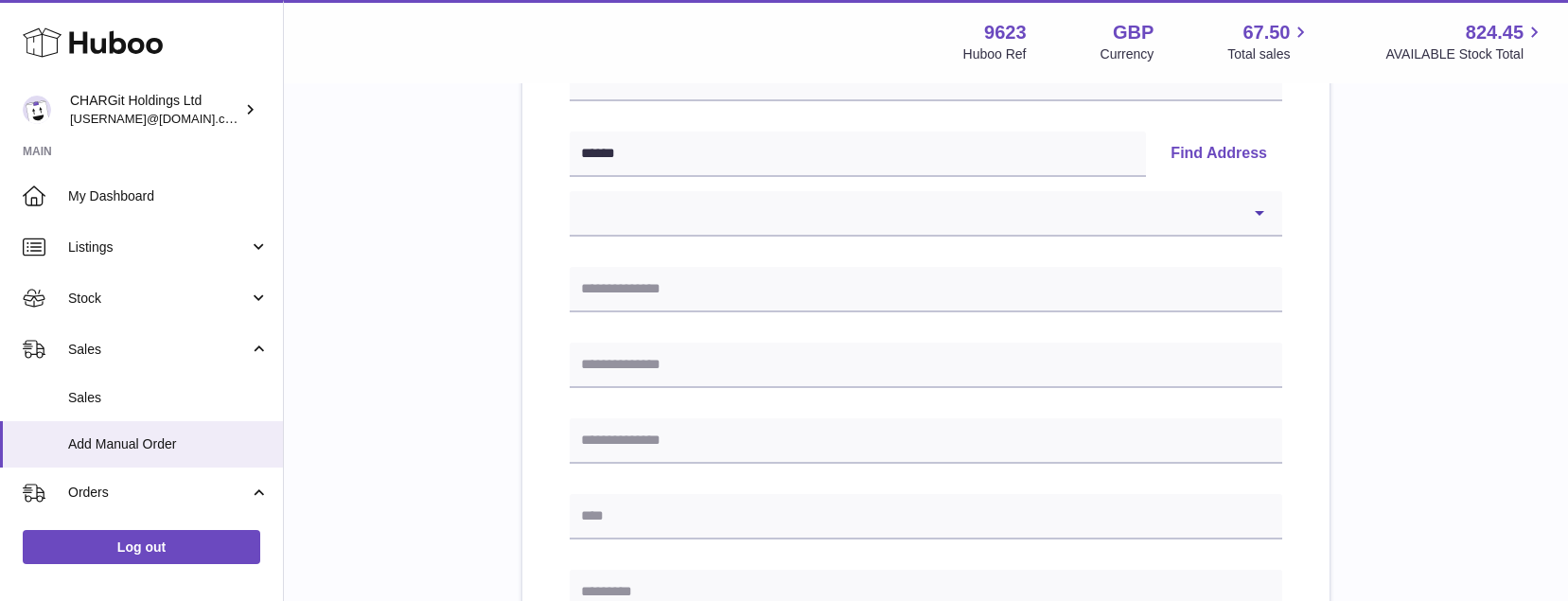 scroll, scrollTop: 385, scrollLeft: 0, axis: vertical 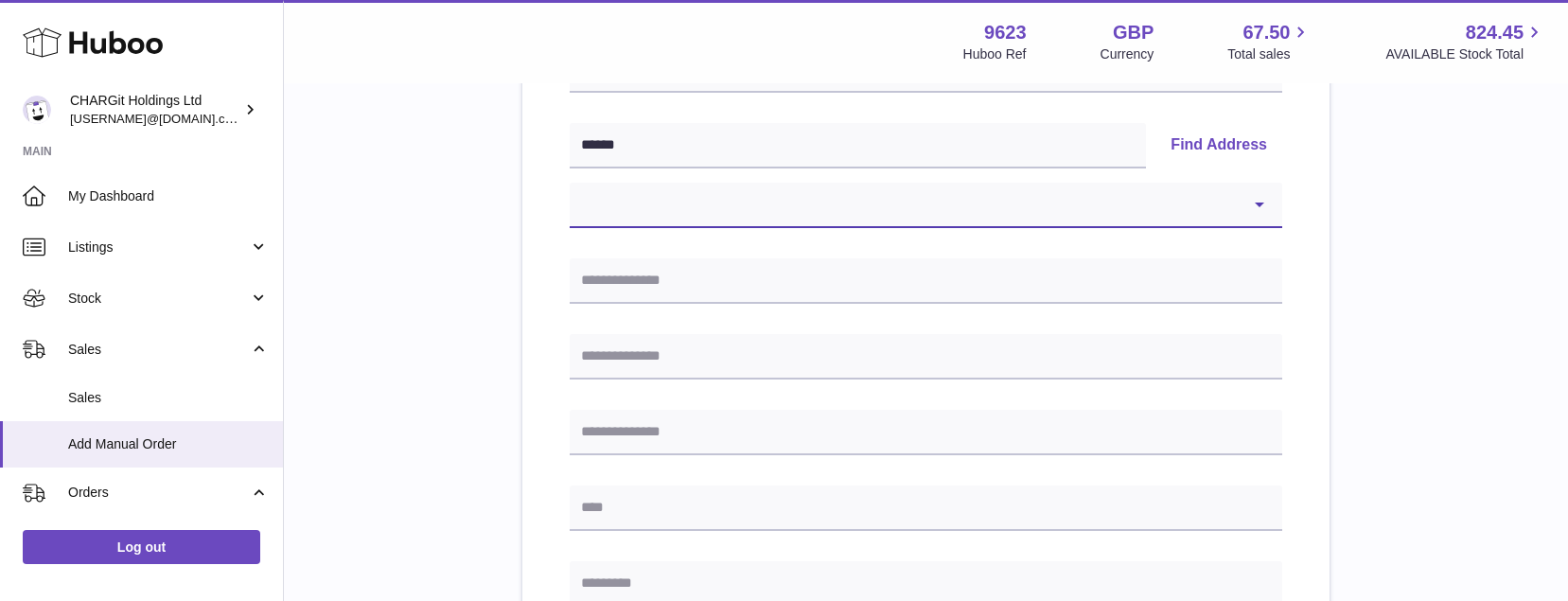 click on "**********" at bounding box center [925, 205] 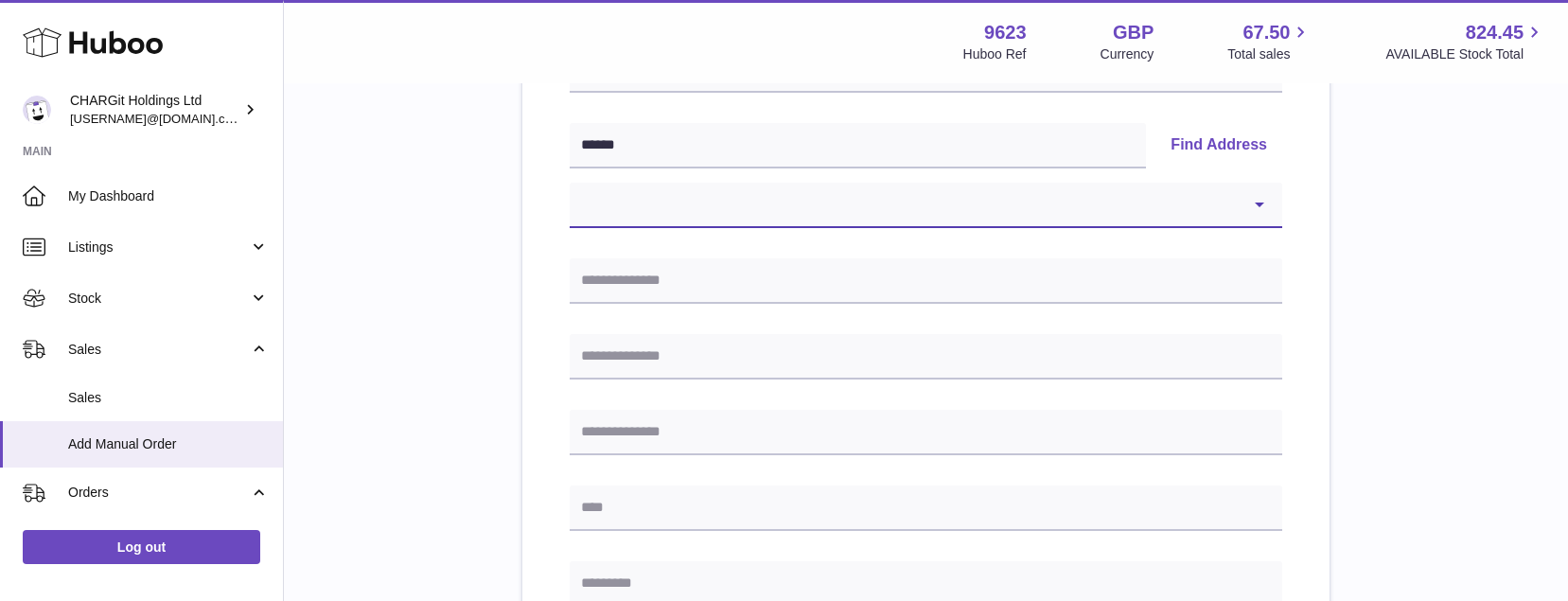 select on "*" 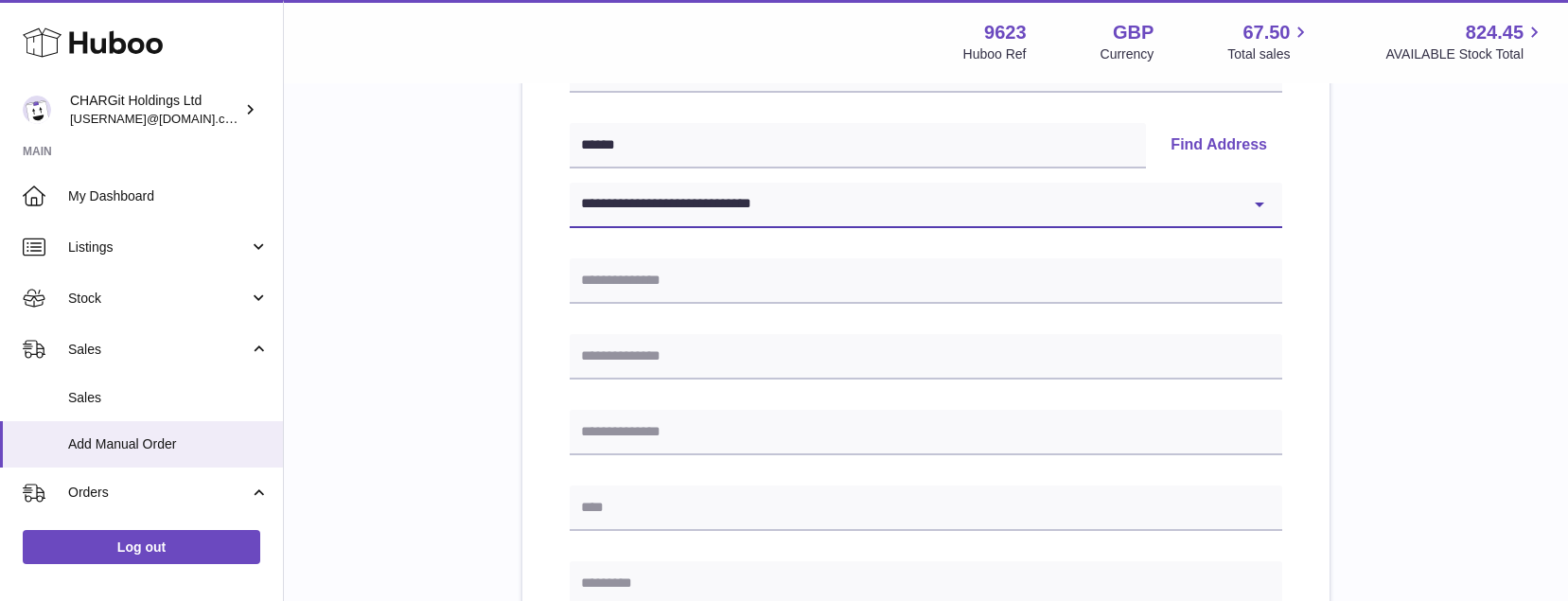 type on "**********" 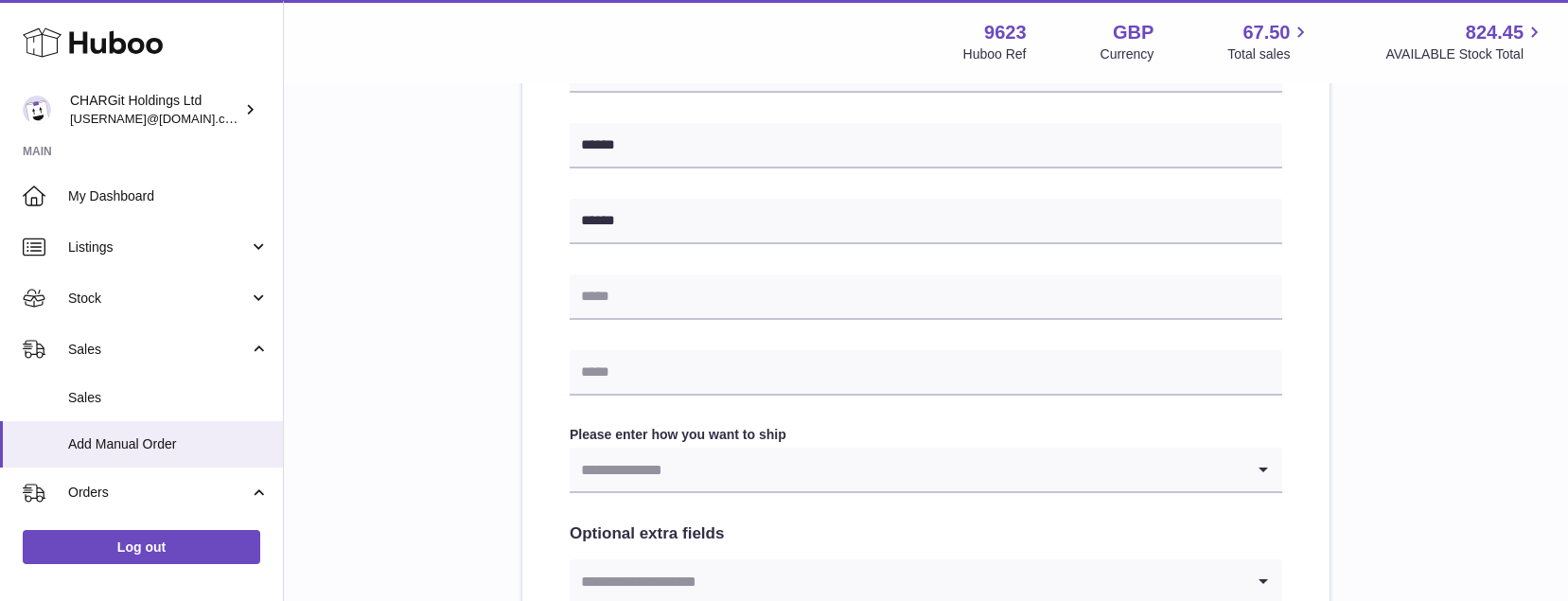 scroll, scrollTop: 780, scrollLeft: 0, axis: vertical 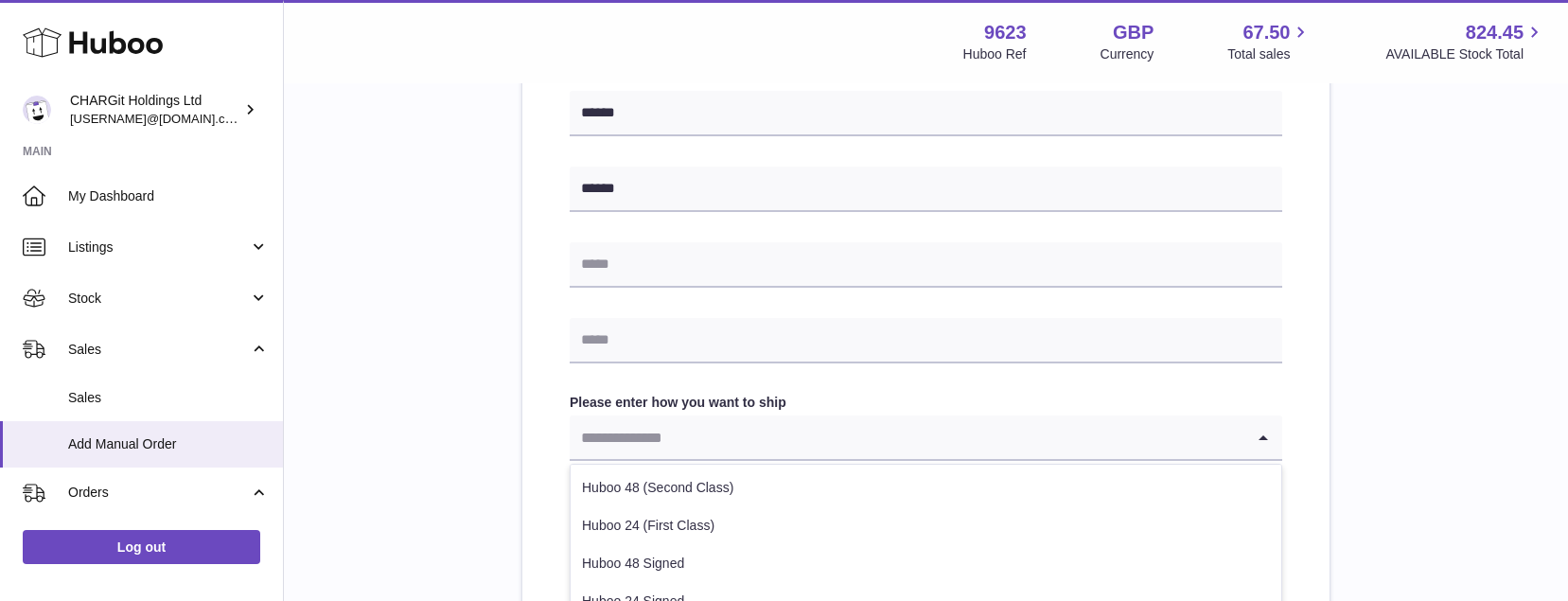 click at bounding box center (907, 437) 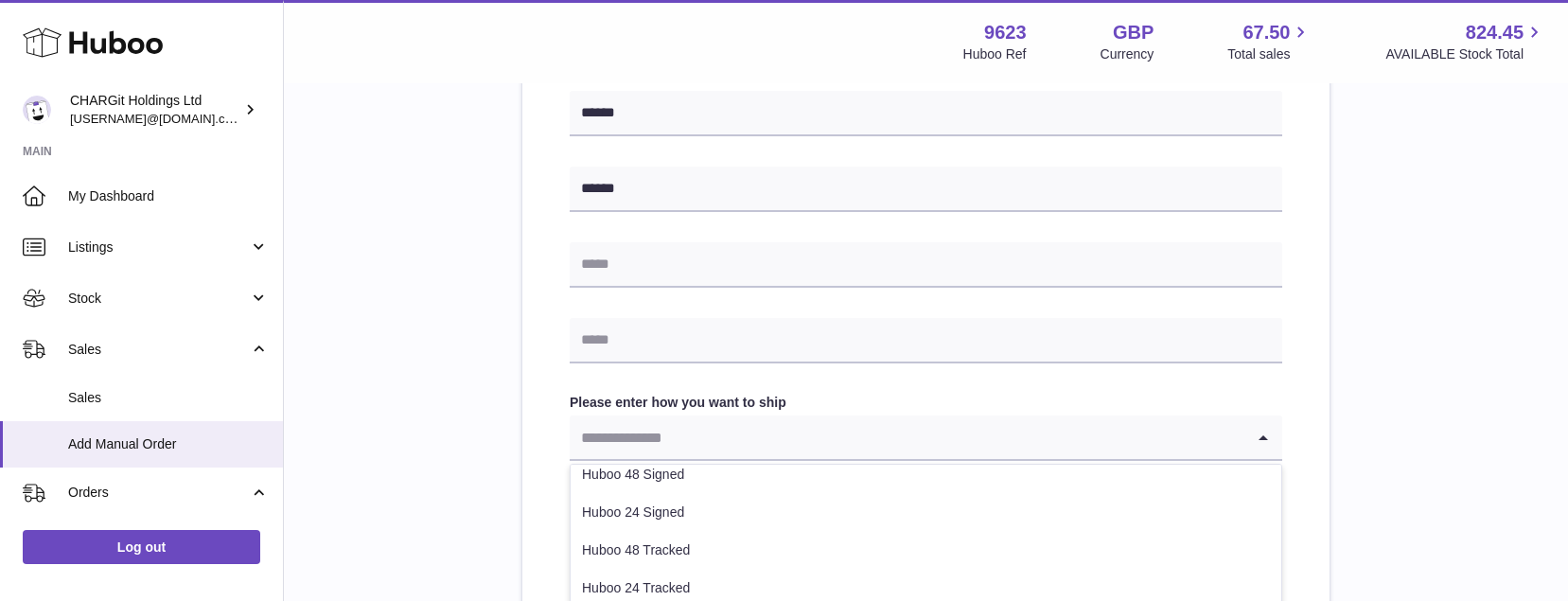 scroll, scrollTop: 93, scrollLeft: 0, axis: vertical 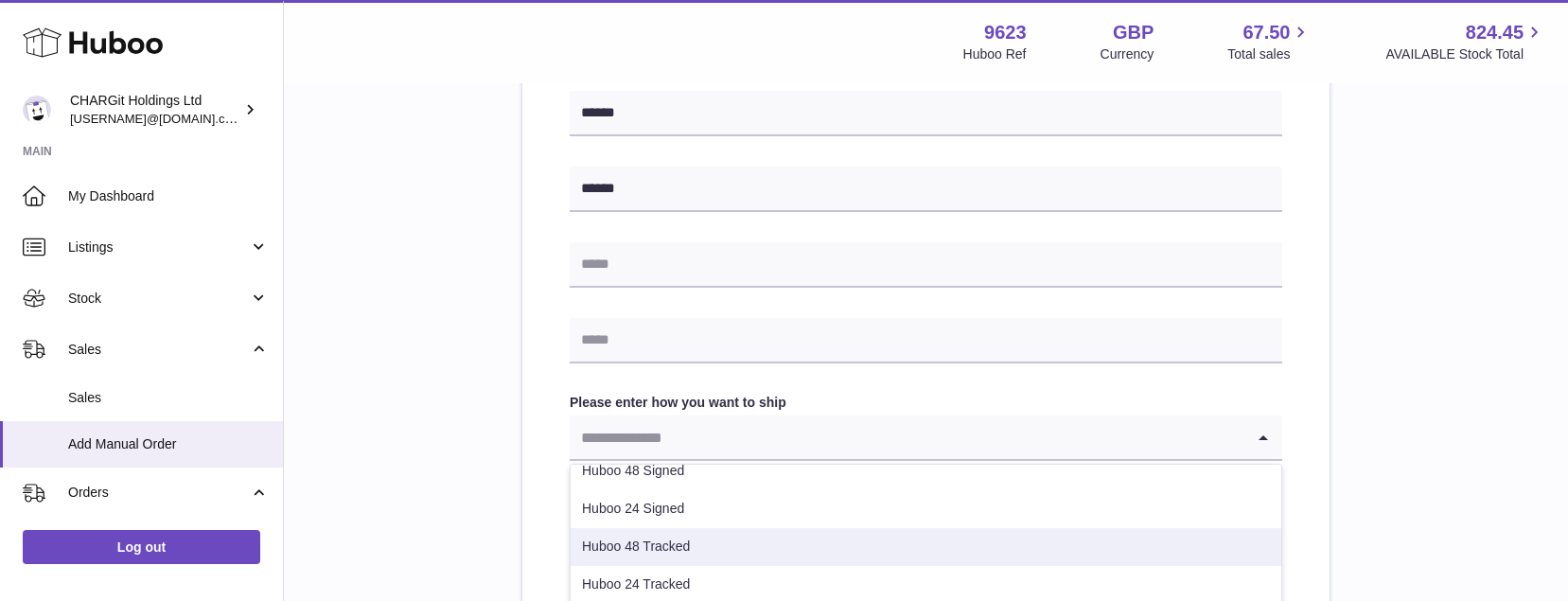 click on "Huboo 48 Tracked" at bounding box center [925, 547] 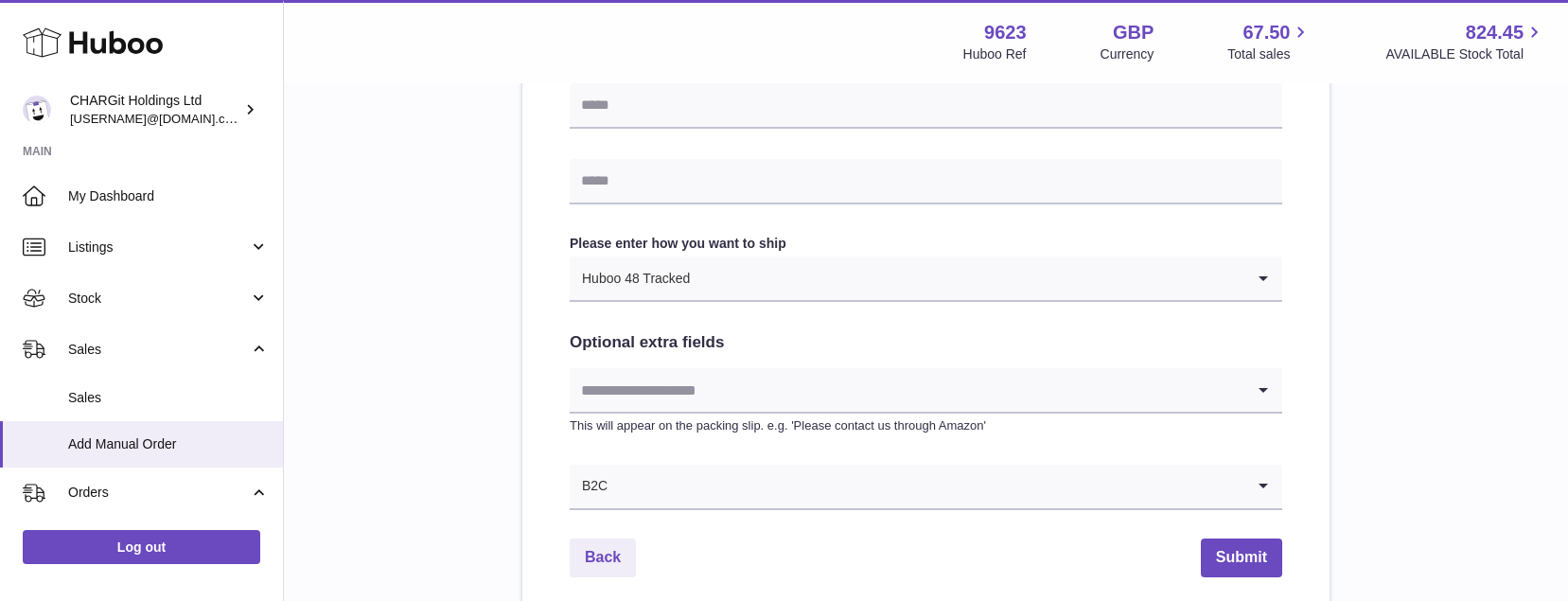 scroll, scrollTop: 942, scrollLeft: 0, axis: vertical 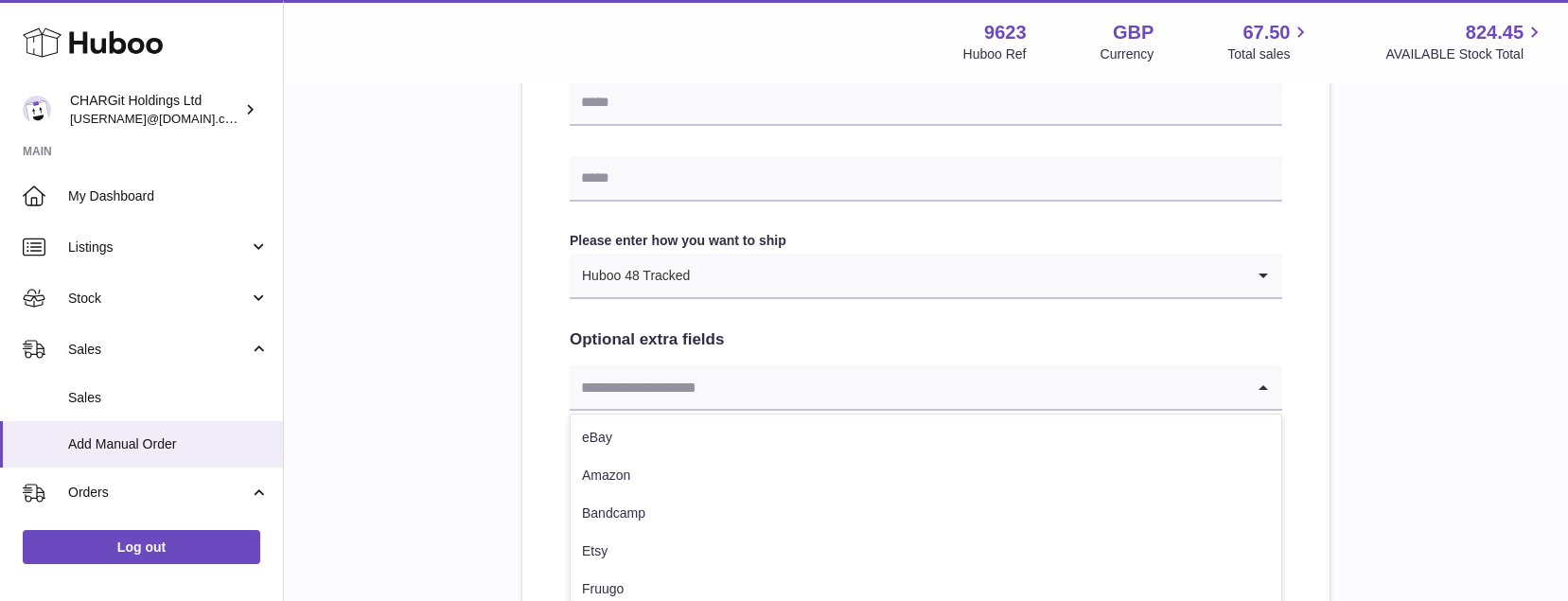 click at bounding box center (907, 387) 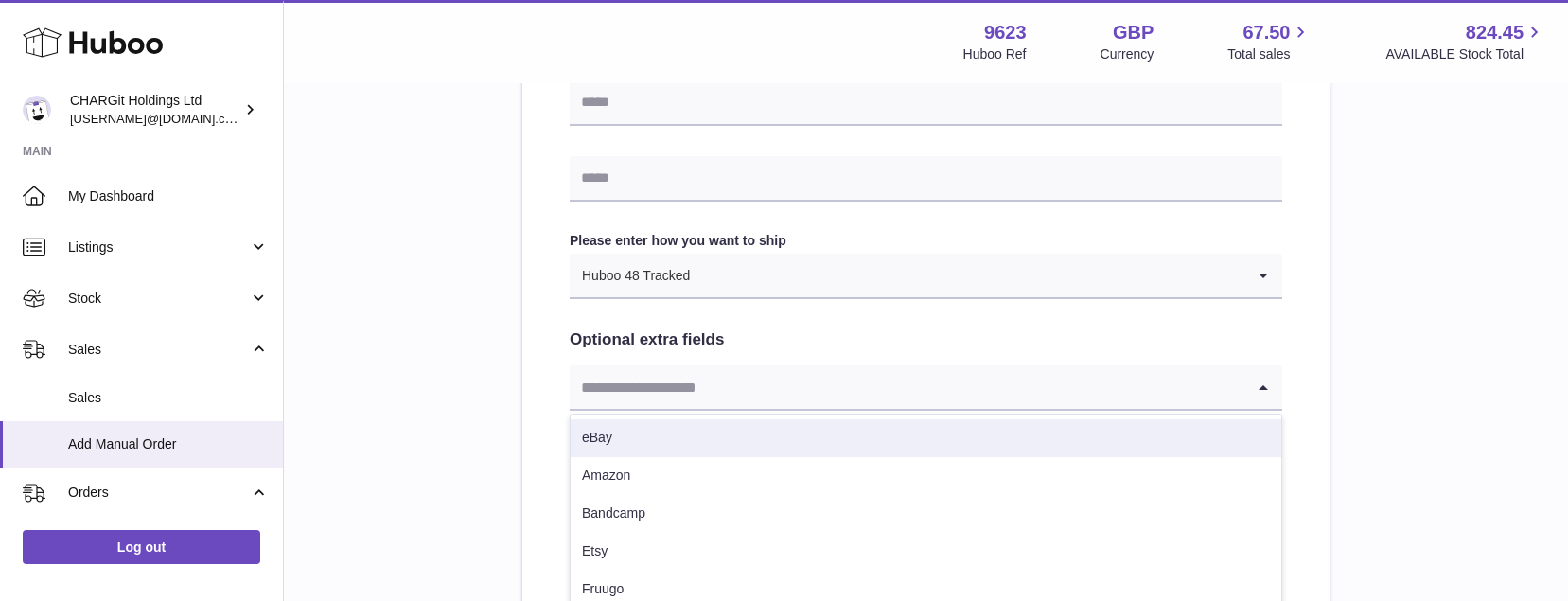 click on "eBay" at bounding box center [925, 438] 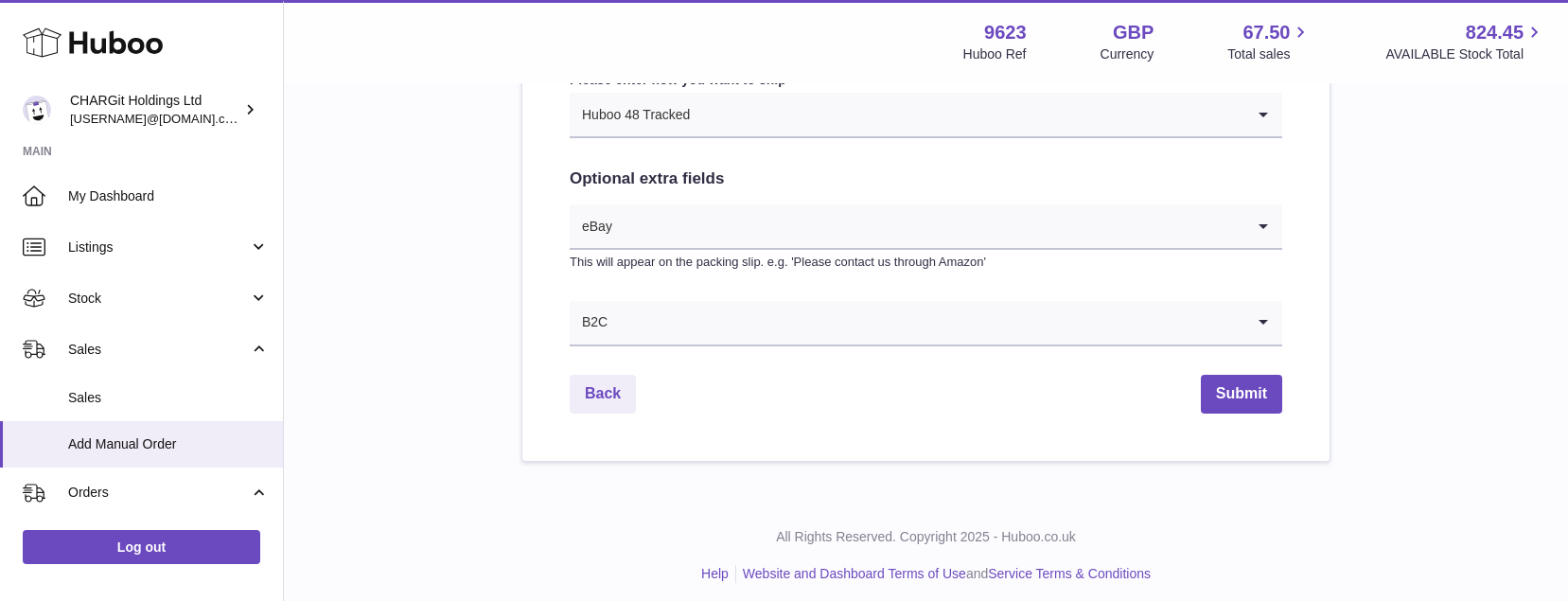 scroll, scrollTop: 1113, scrollLeft: 0, axis: vertical 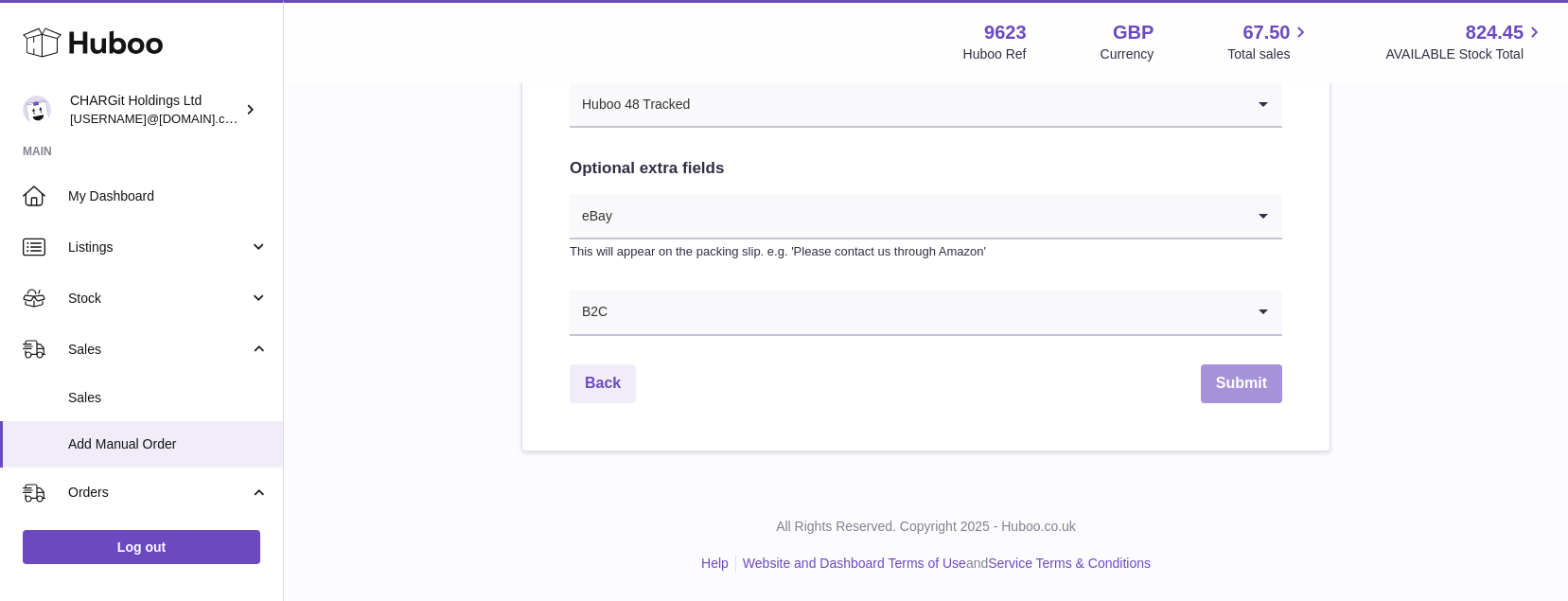 click on "Submit" at bounding box center (1242, 383) 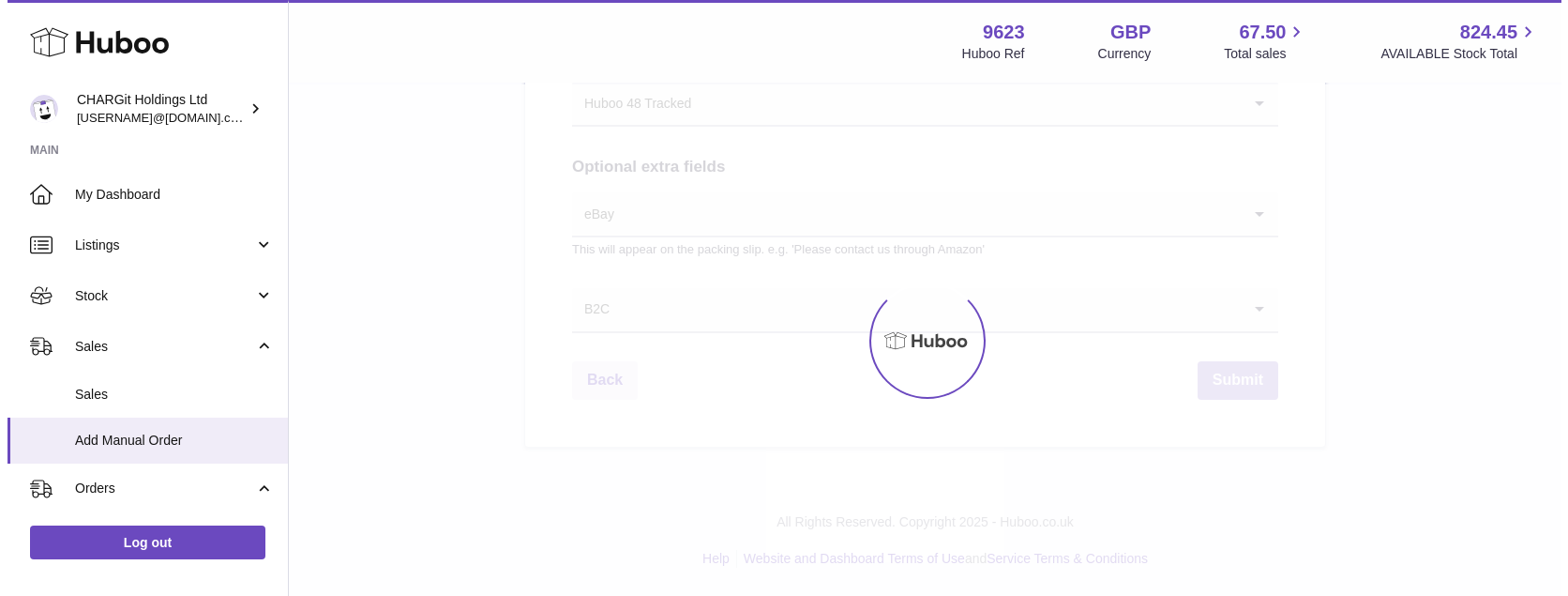 scroll, scrollTop: 0, scrollLeft: 0, axis: both 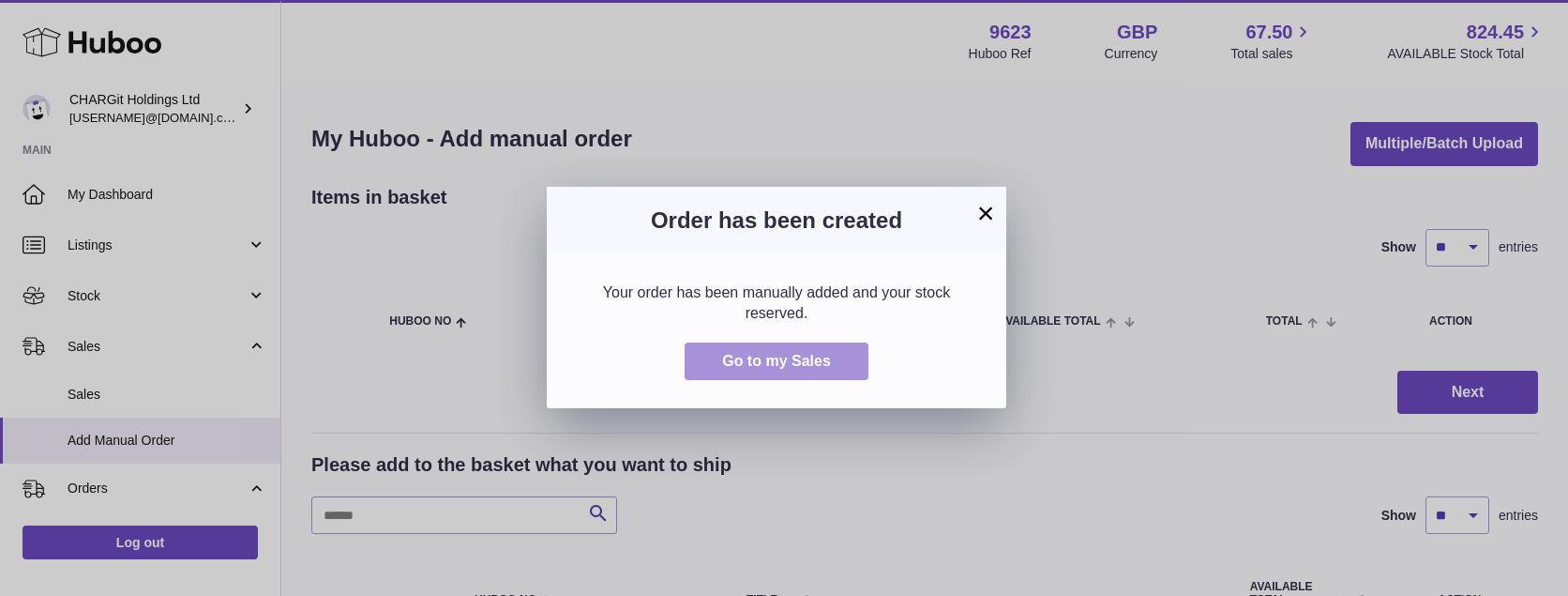click on "Go to my Sales" at bounding box center (776, 360) 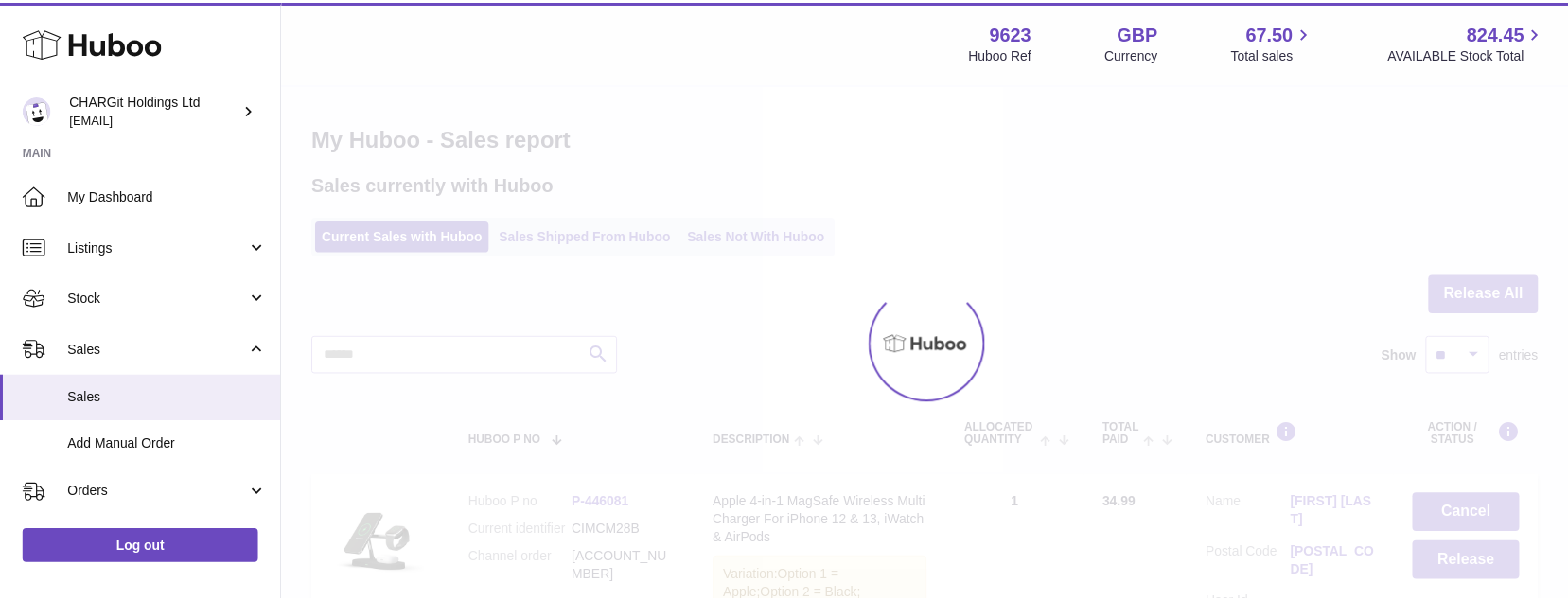 scroll, scrollTop: 0, scrollLeft: 0, axis: both 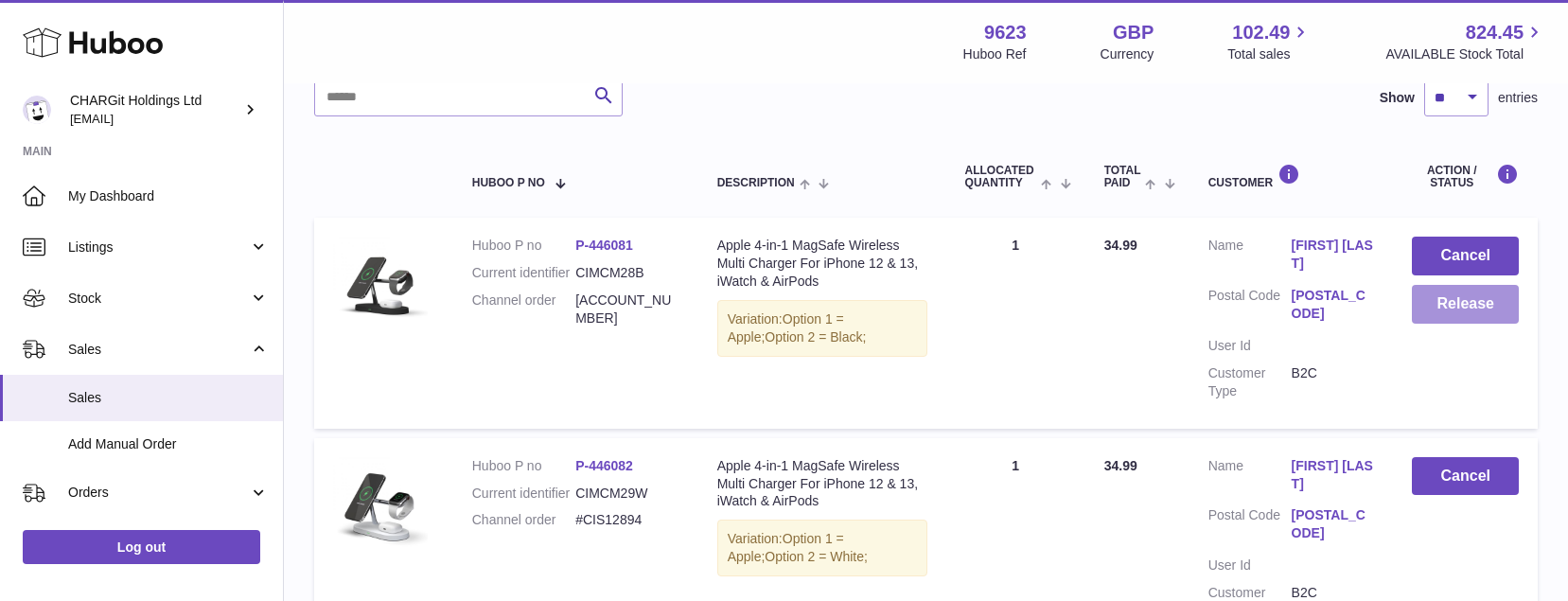 click on "Release" at bounding box center [1465, 304] 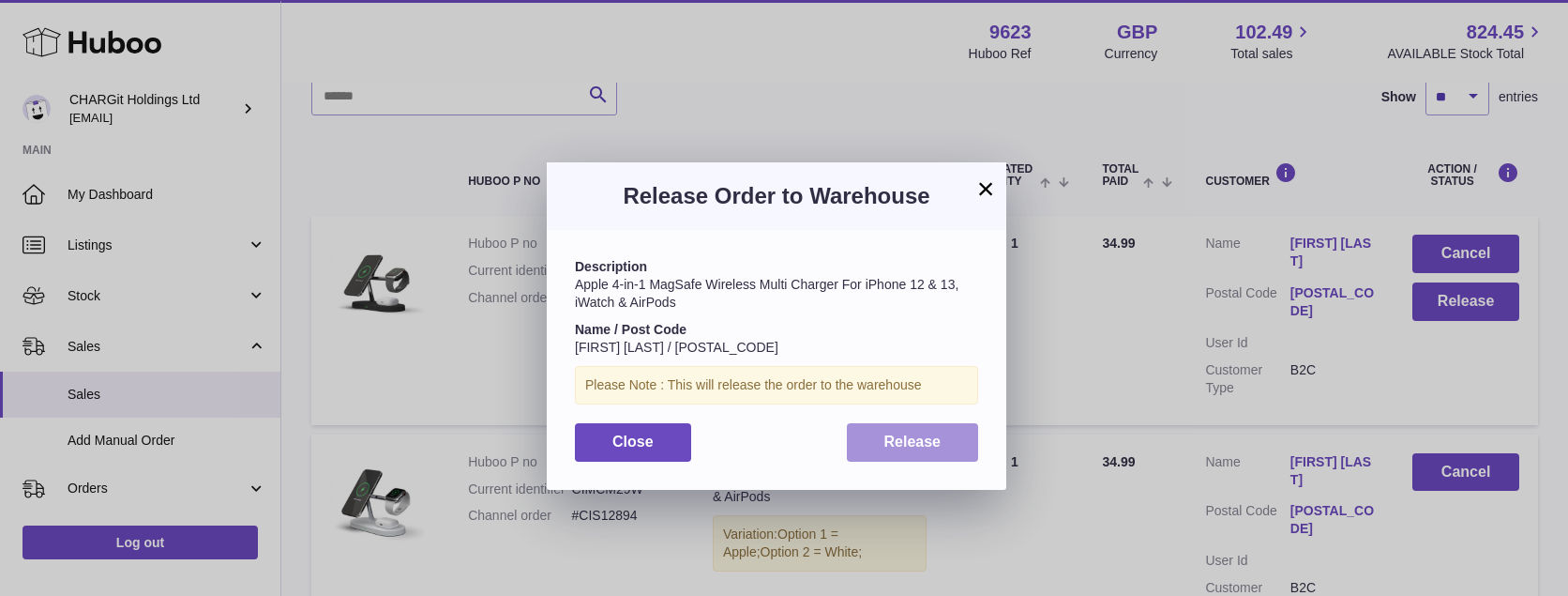 click on "Release" at bounding box center (912, 441) 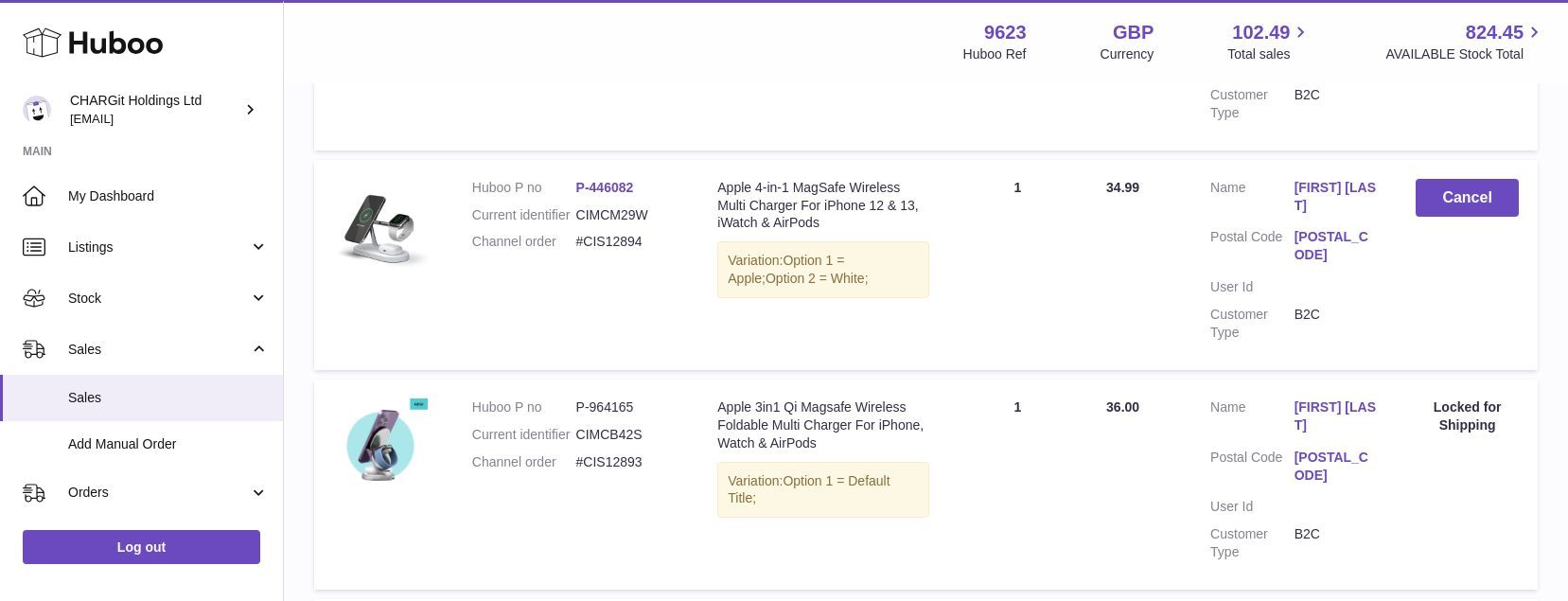 scroll, scrollTop: 658, scrollLeft: 0, axis: vertical 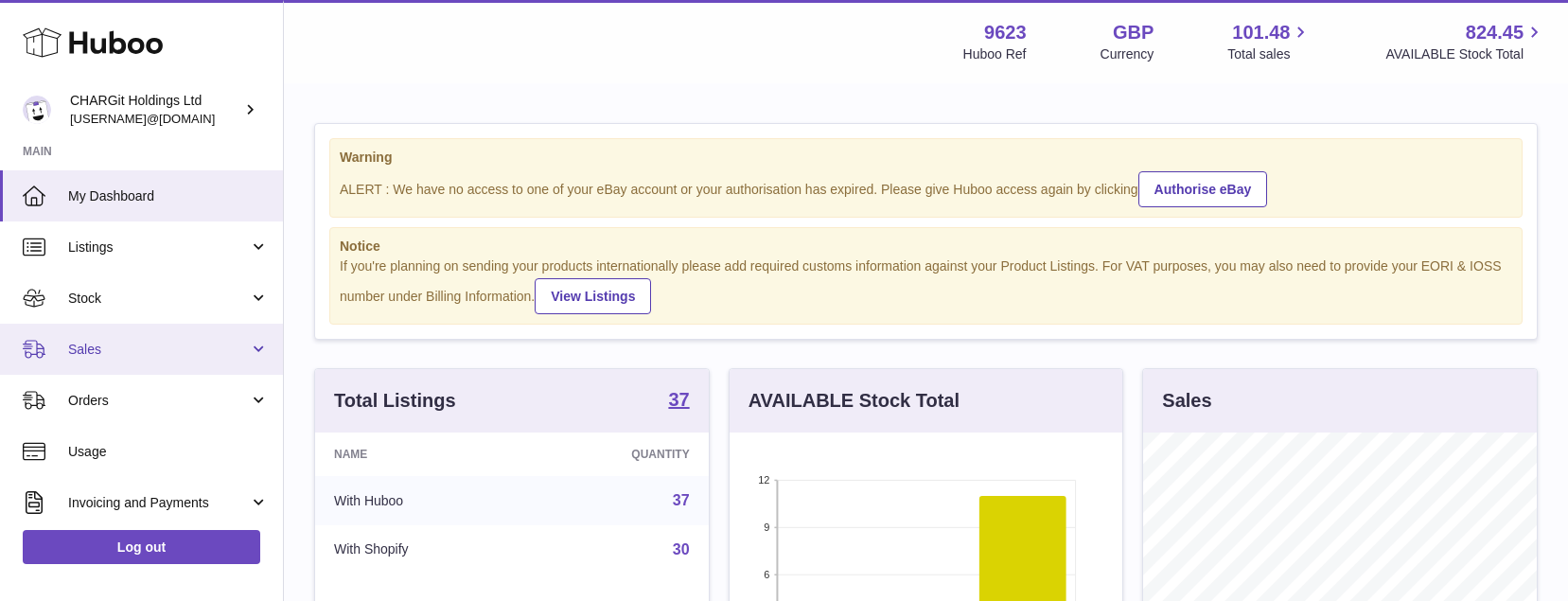 click on "Sales" at bounding box center (158, 349) 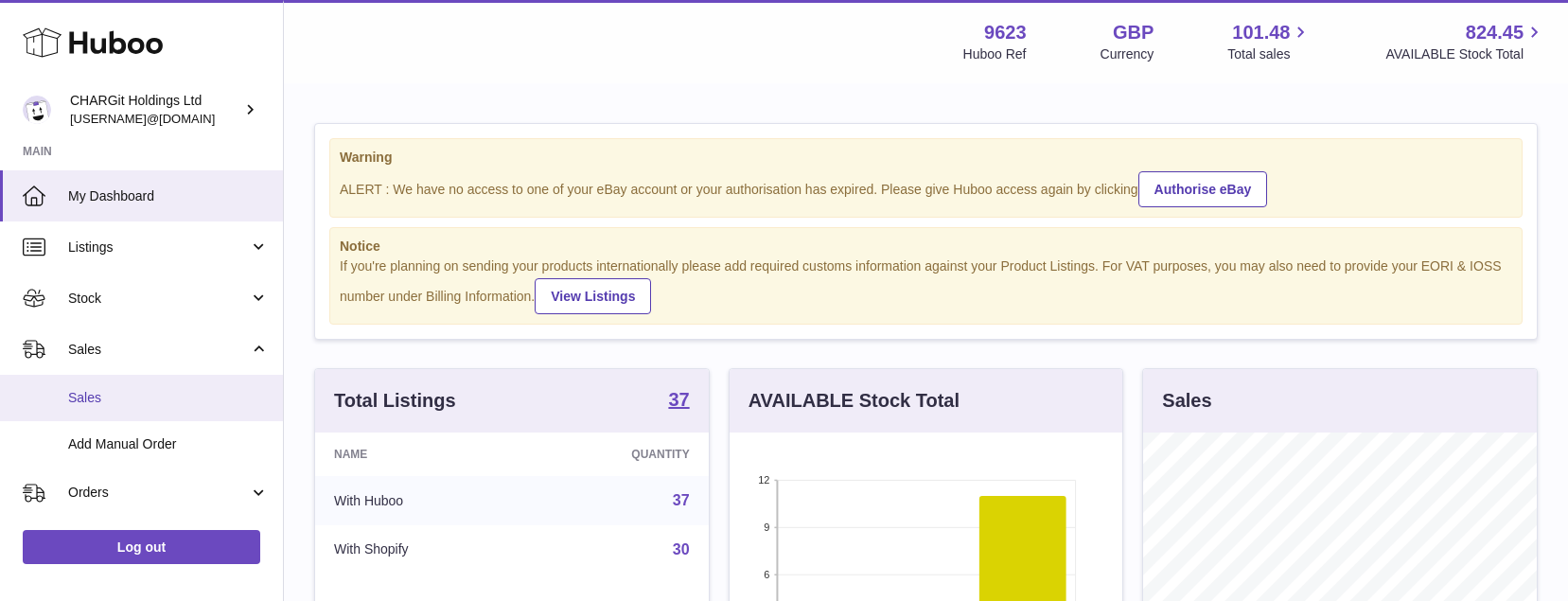 click on "Sales" at bounding box center [168, 398] 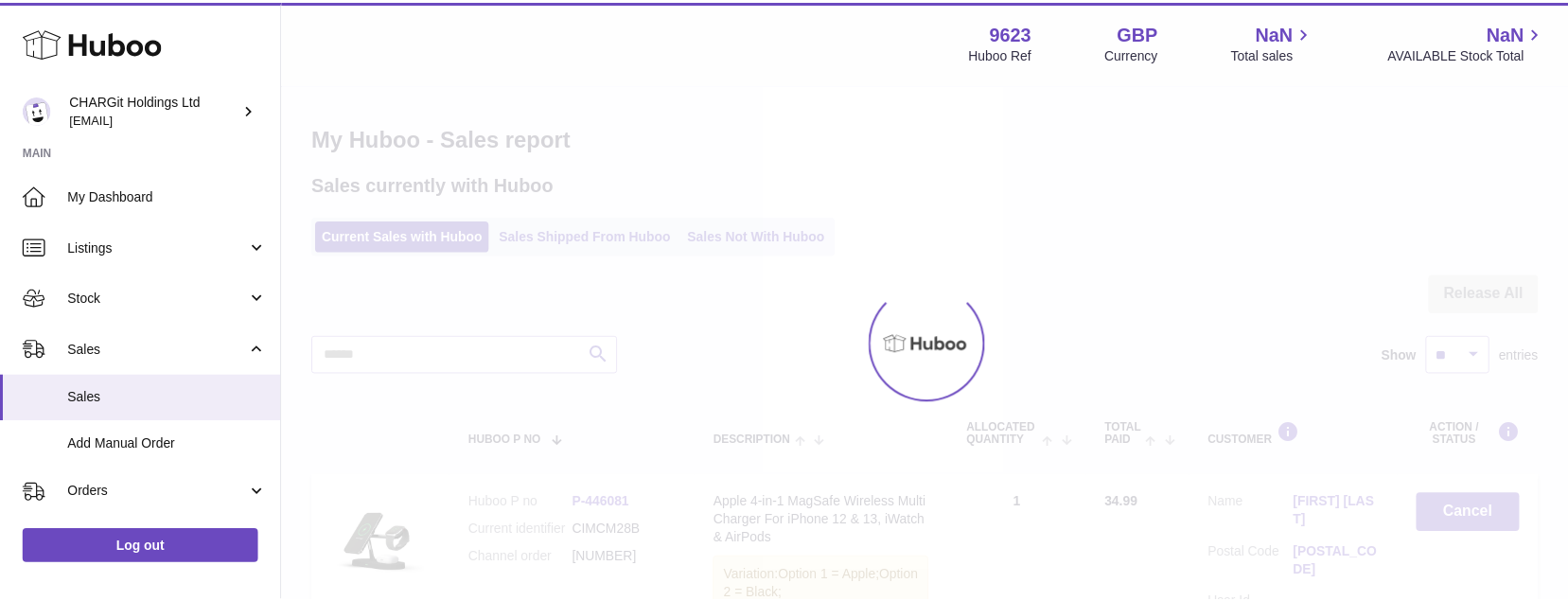 scroll, scrollTop: 0, scrollLeft: 0, axis: both 